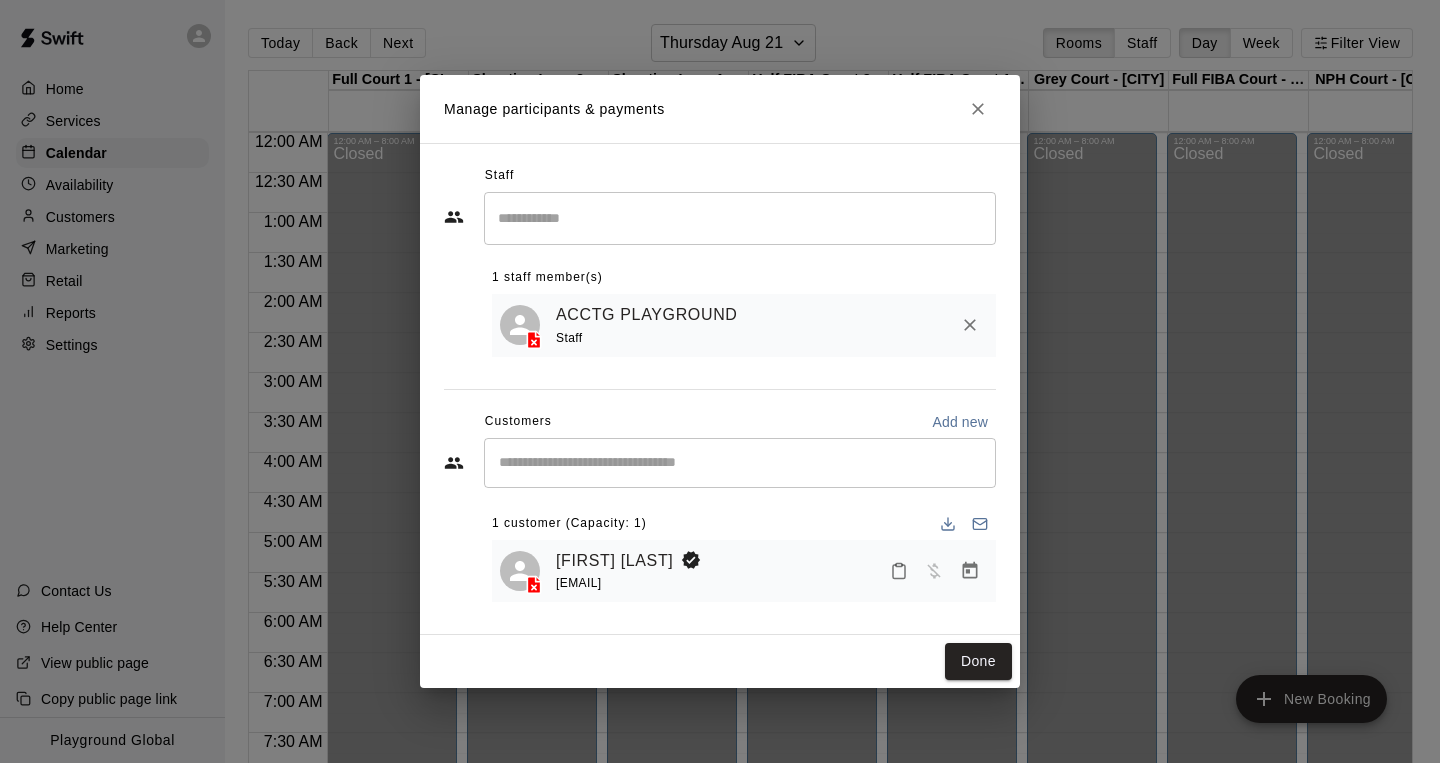 scroll, scrollTop: 3, scrollLeft: 0, axis: vertical 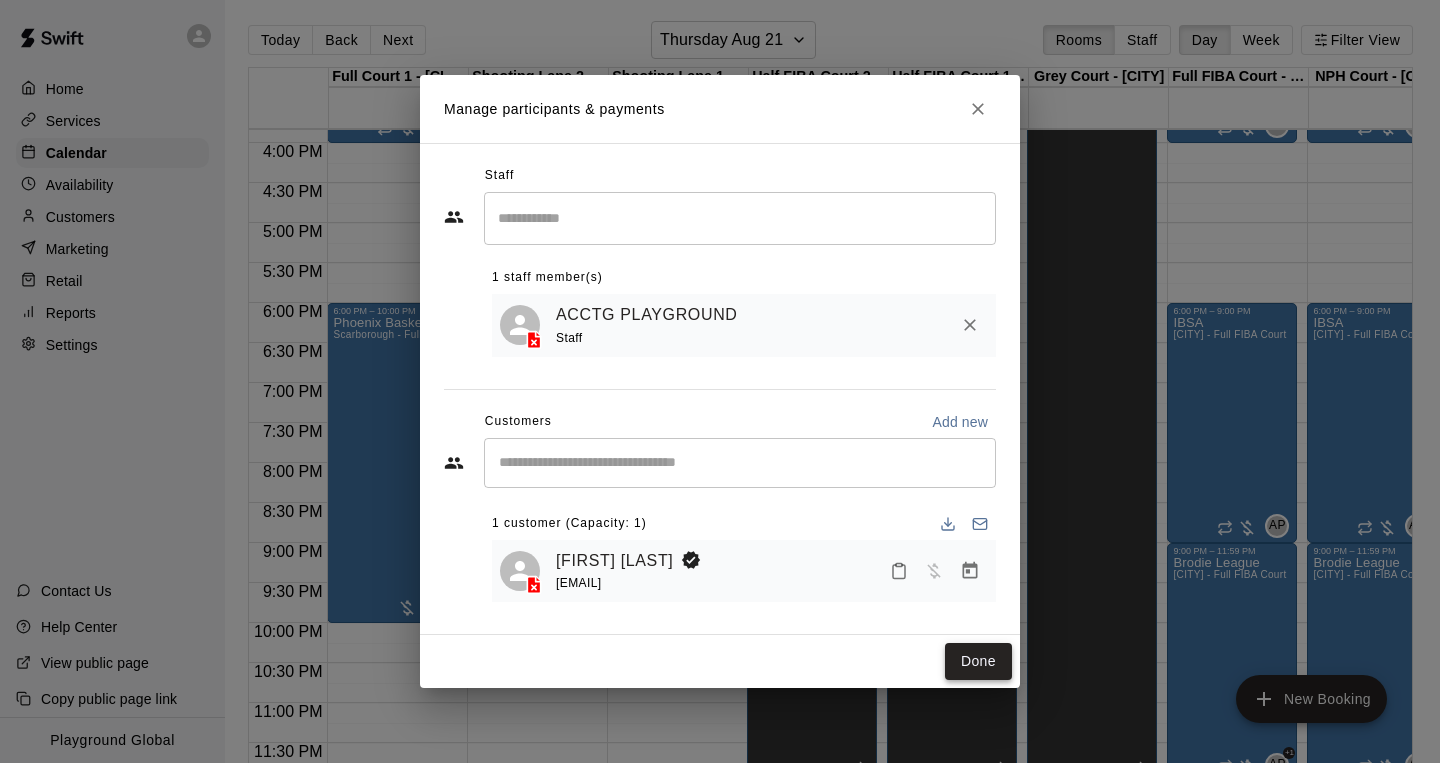 click on "Done" at bounding box center (978, 661) 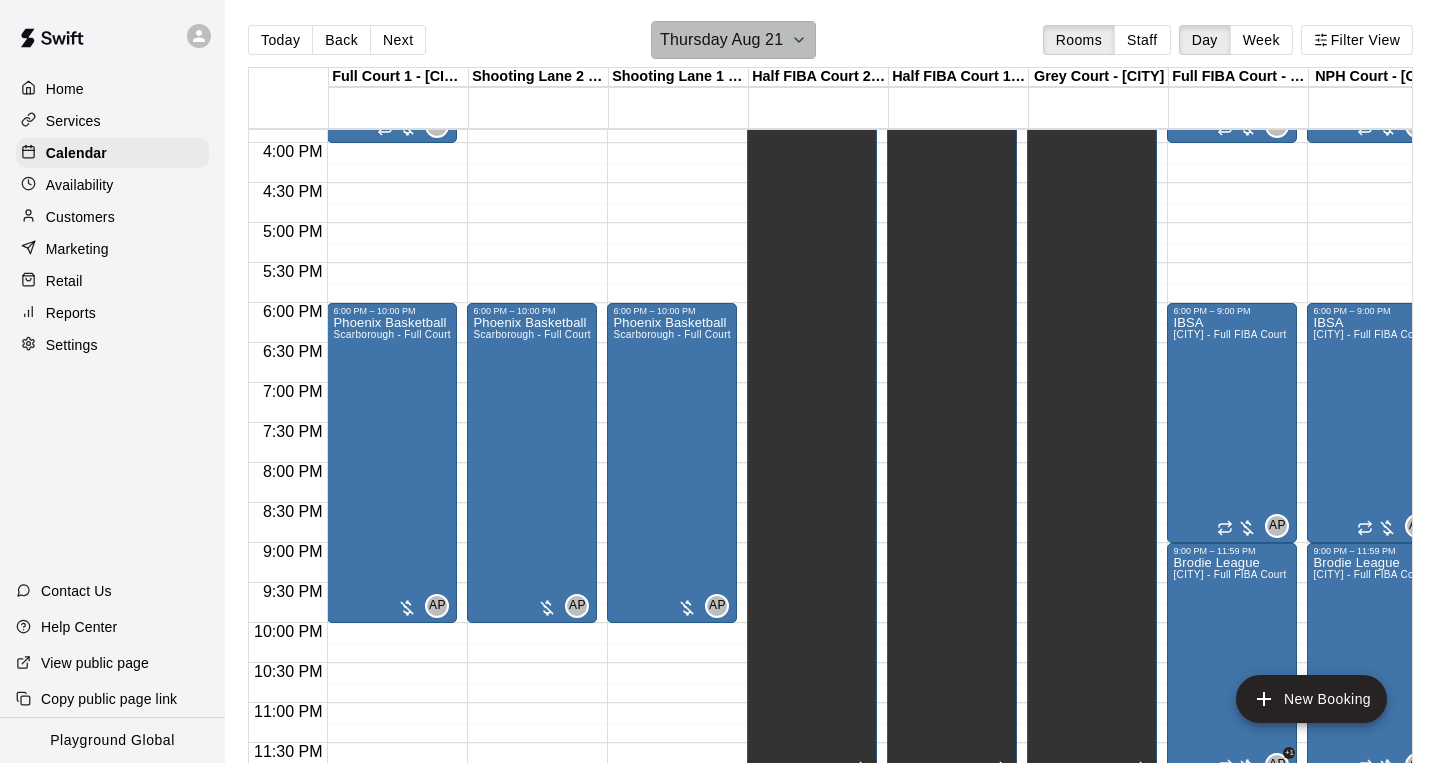 click on "Thursday Aug 21" at bounding box center (721, 40) 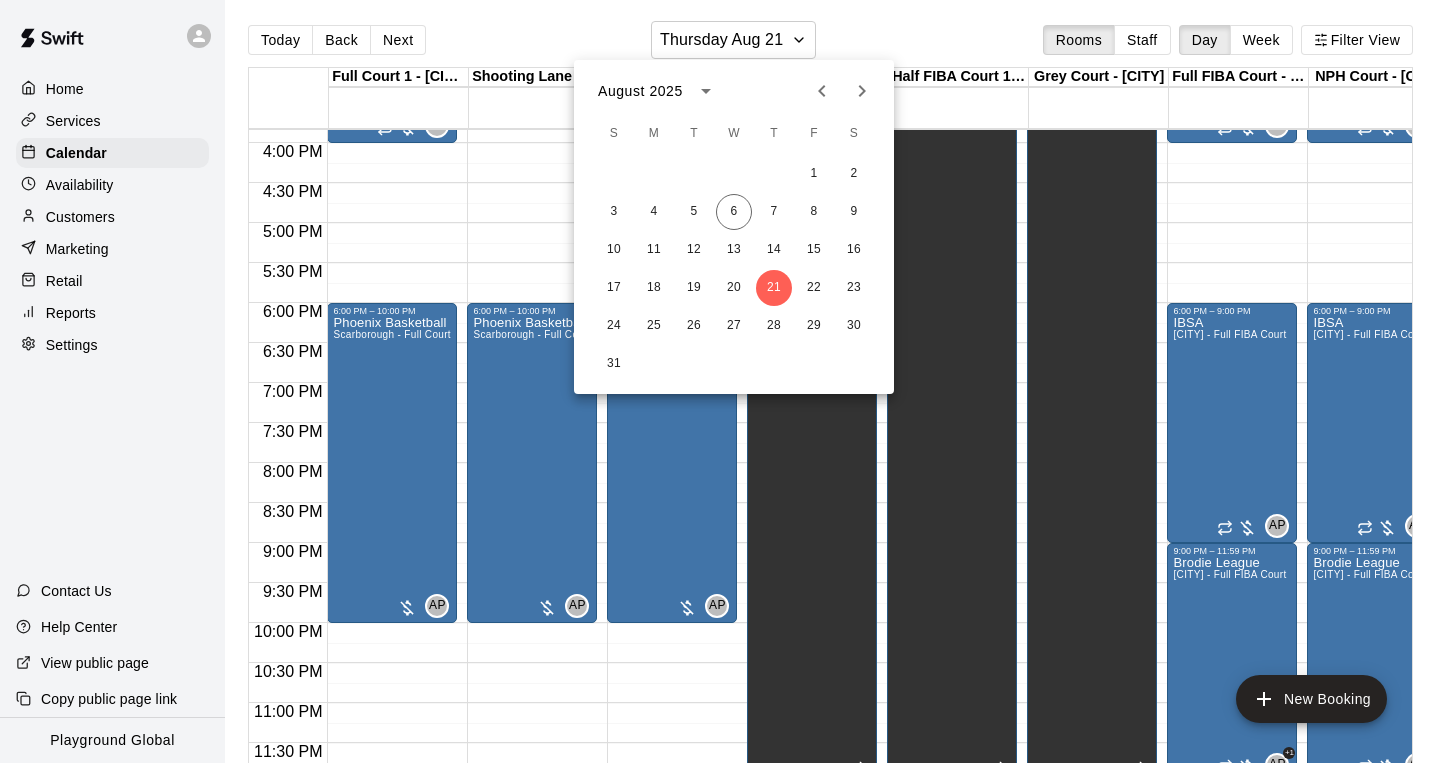 click at bounding box center [720, 381] 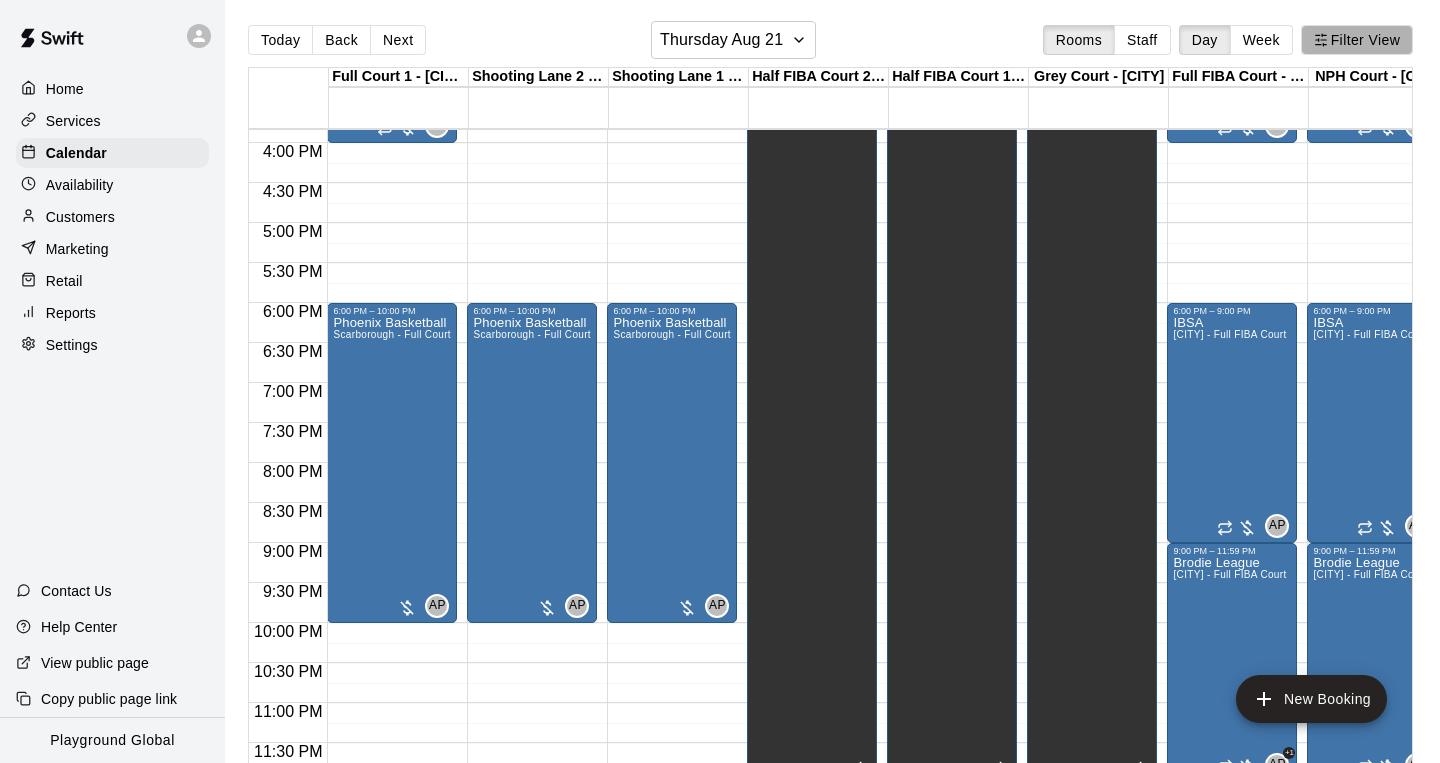 click on "Filter View" at bounding box center (1357, 40) 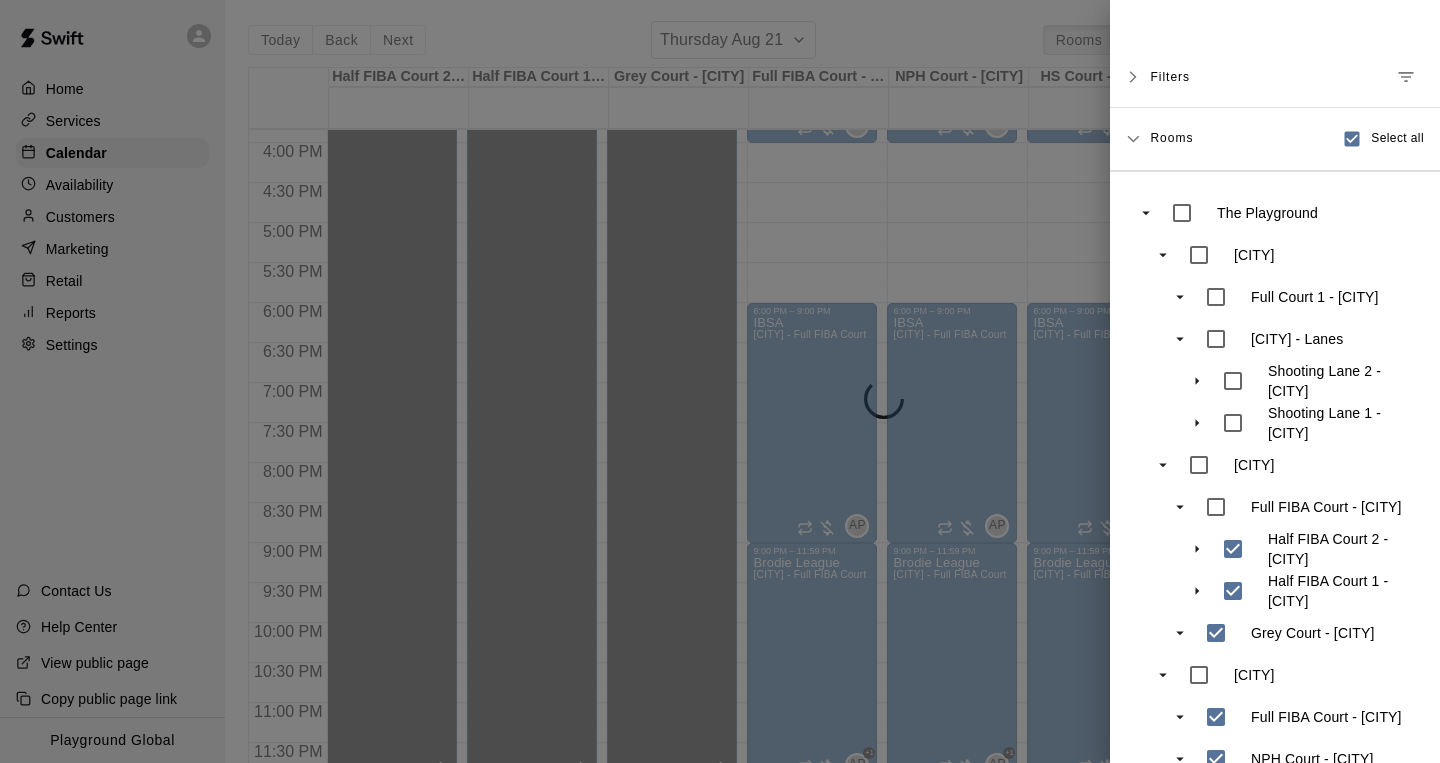scroll, scrollTop: 373, scrollLeft: 0, axis: vertical 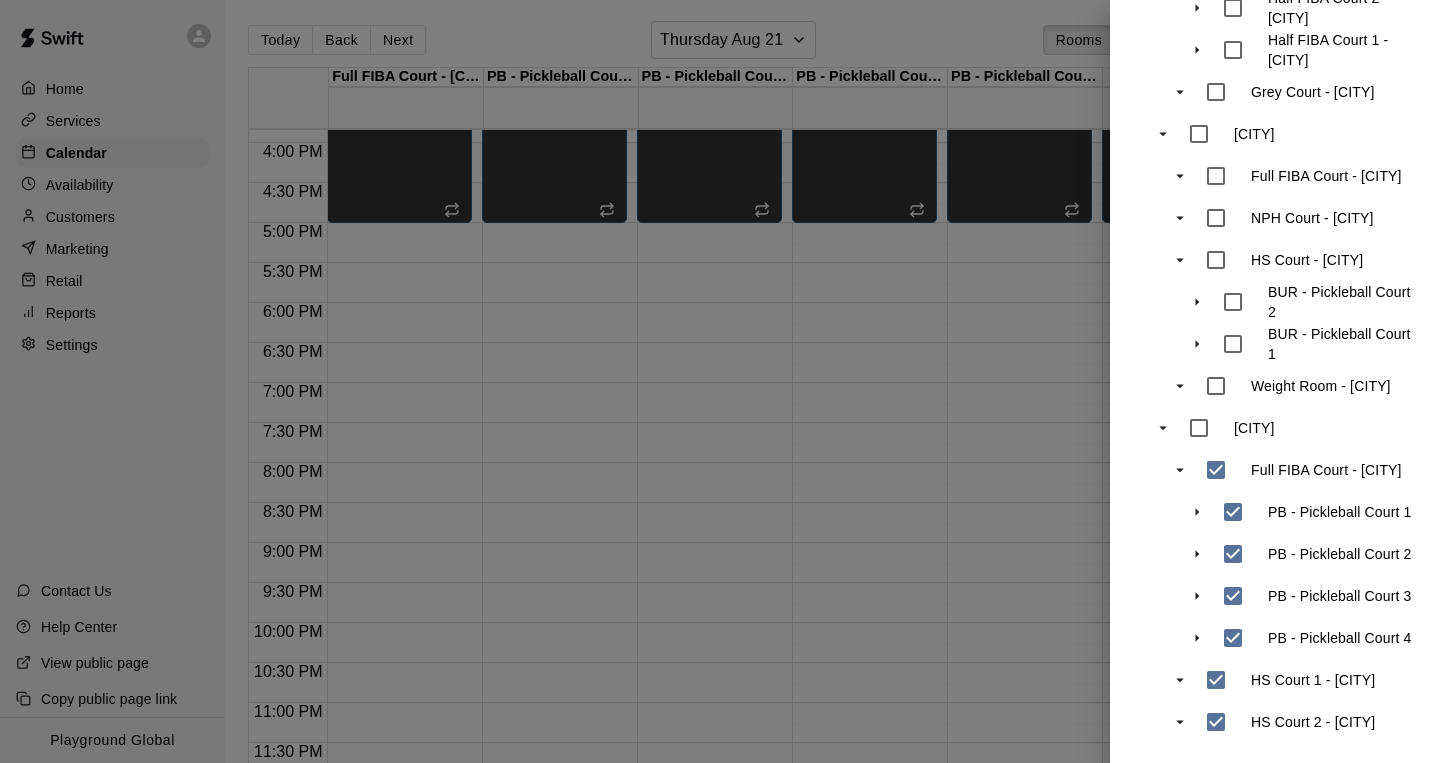click at bounding box center (720, 381) 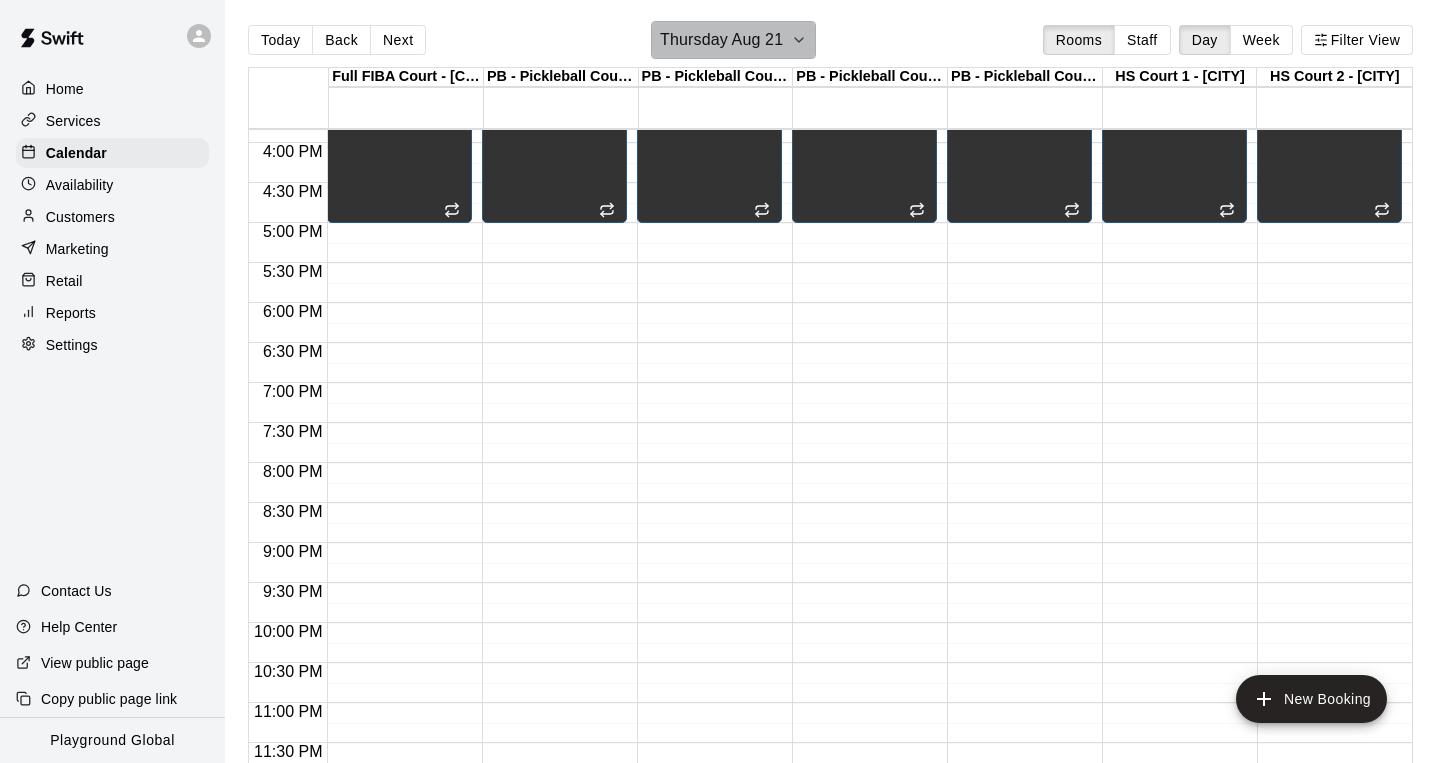 click on "Thursday Aug 21" at bounding box center (721, 40) 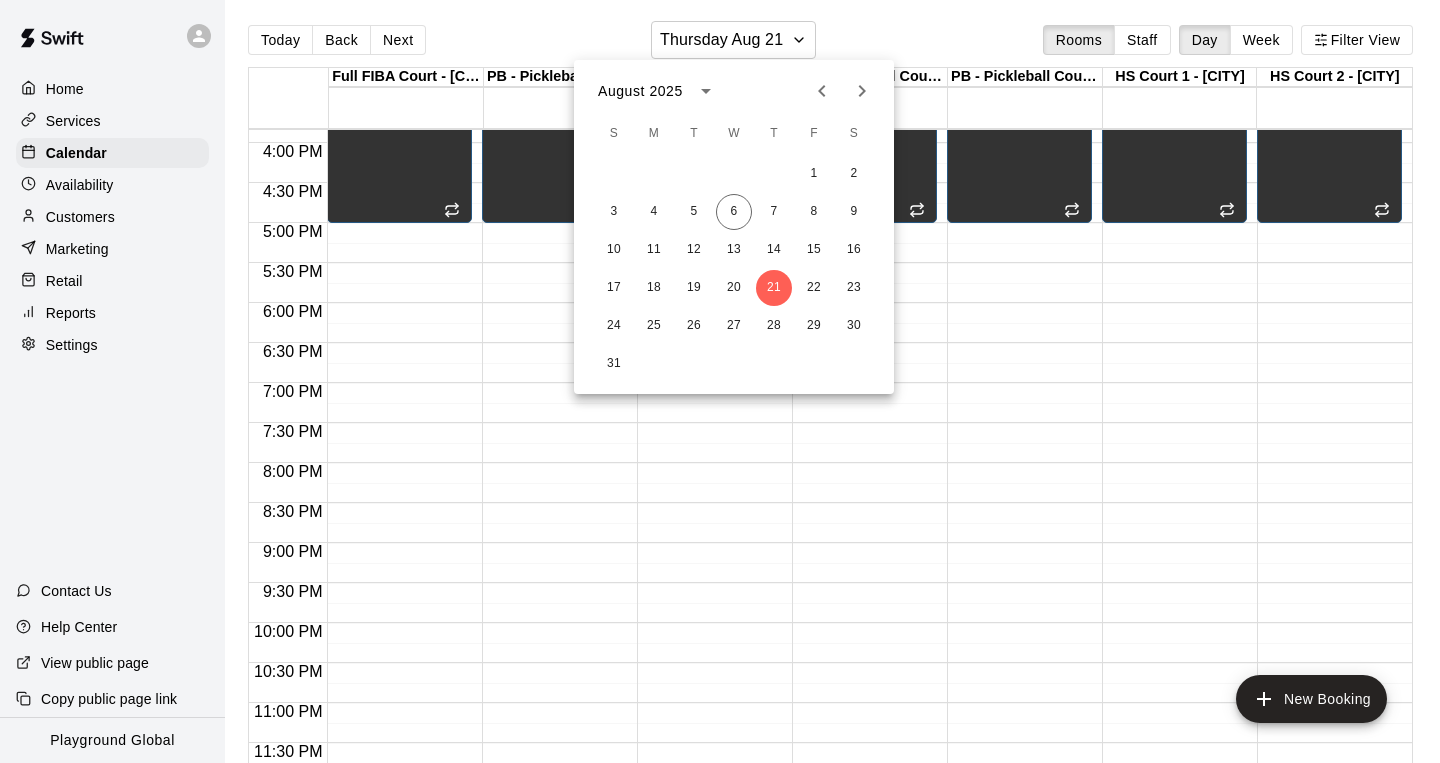 click 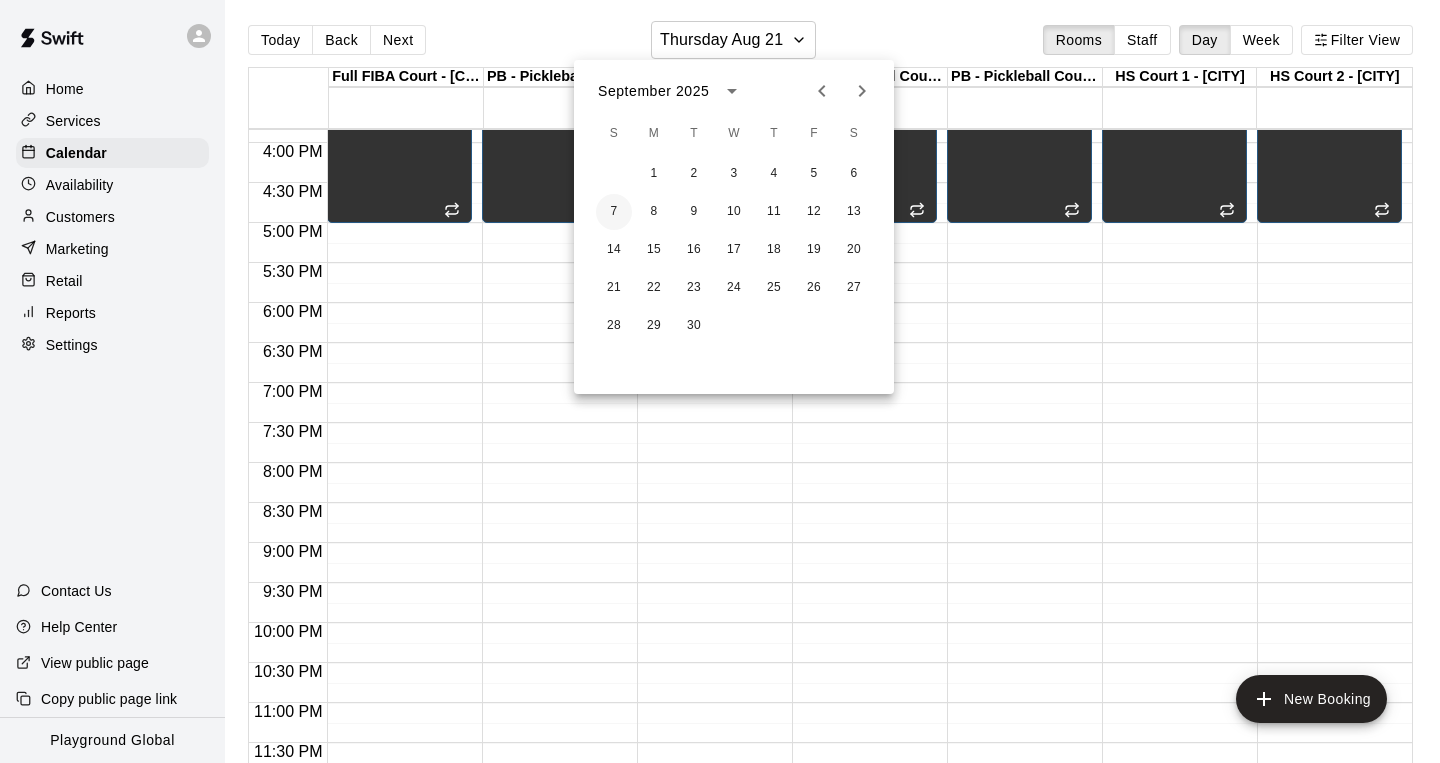 click on "7" at bounding box center [614, 212] 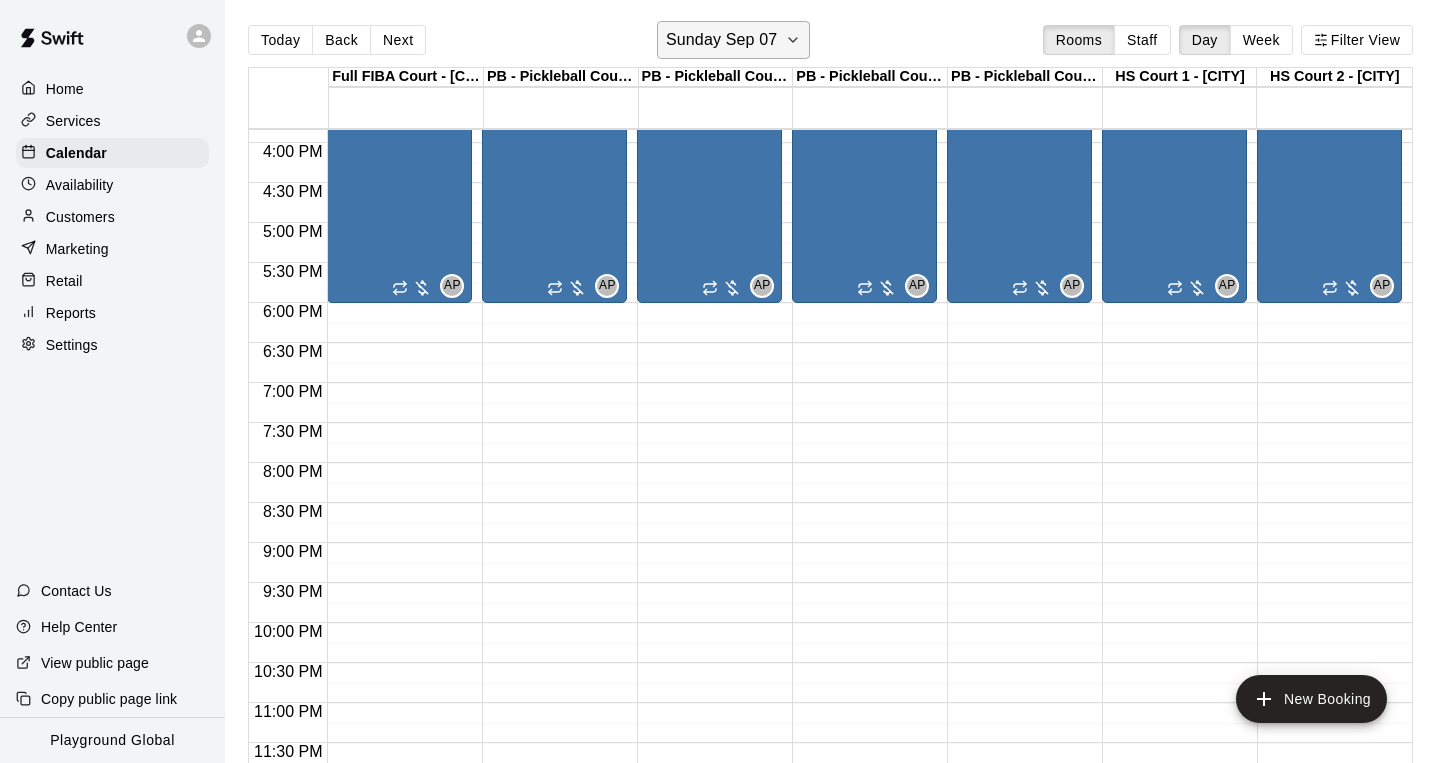 click 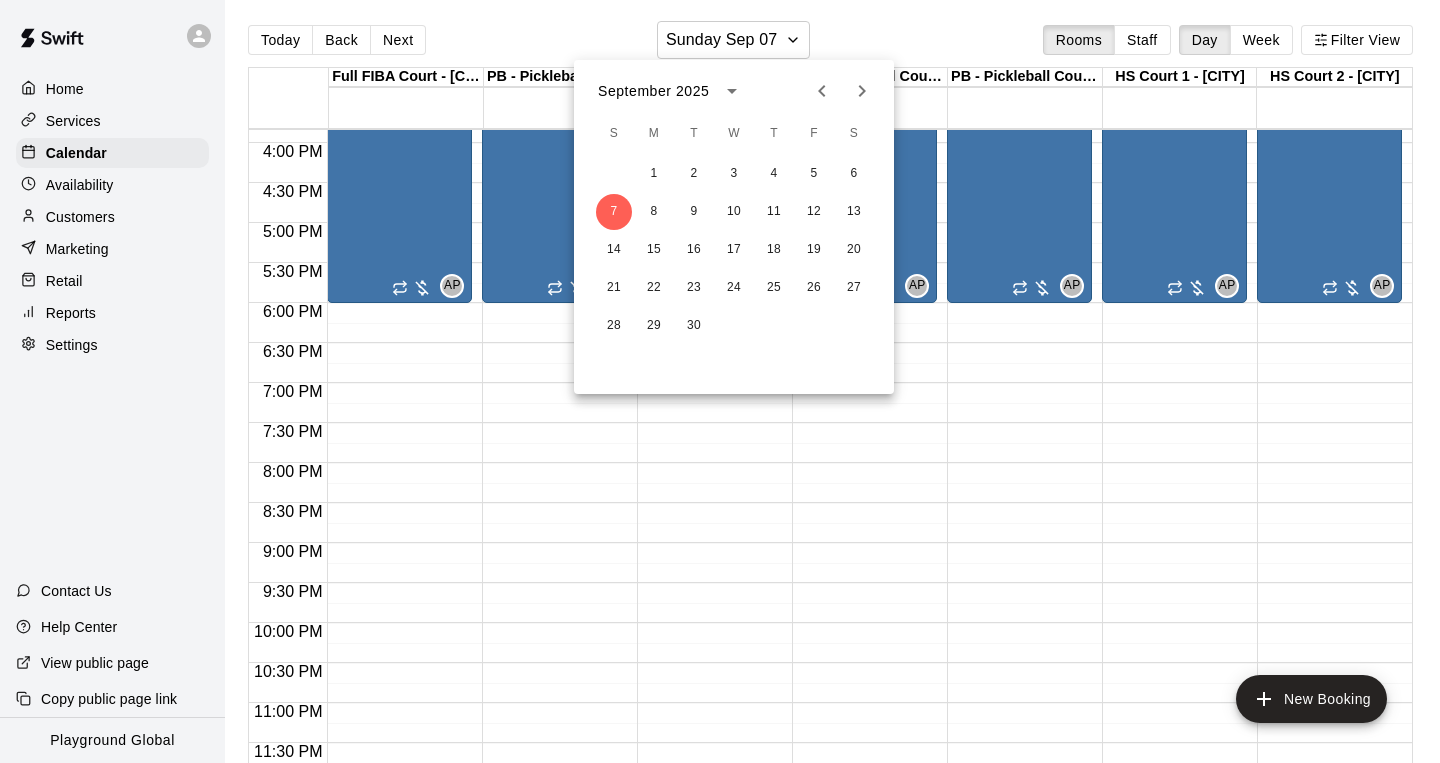 click at bounding box center (720, 381) 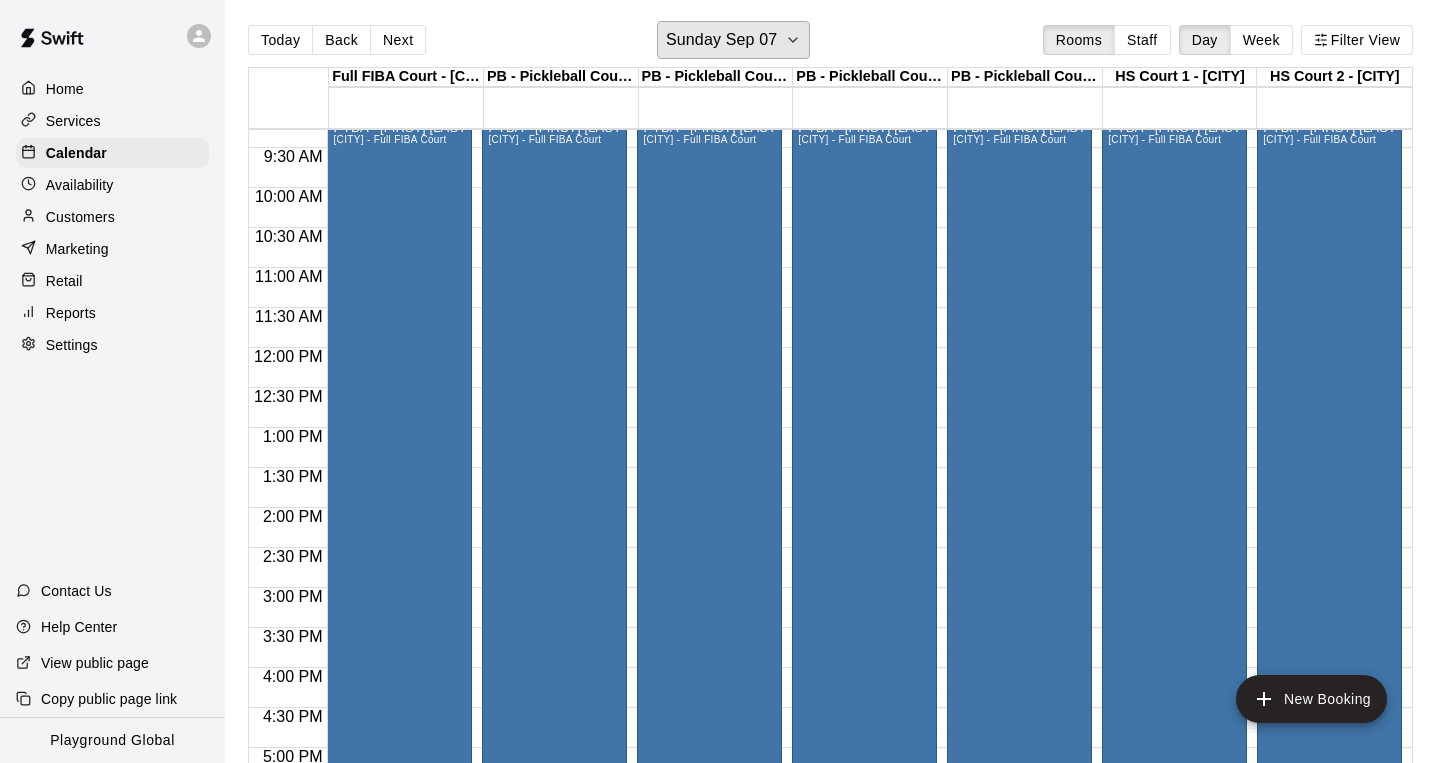 scroll, scrollTop: 622, scrollLeft: 0, axis: vertical 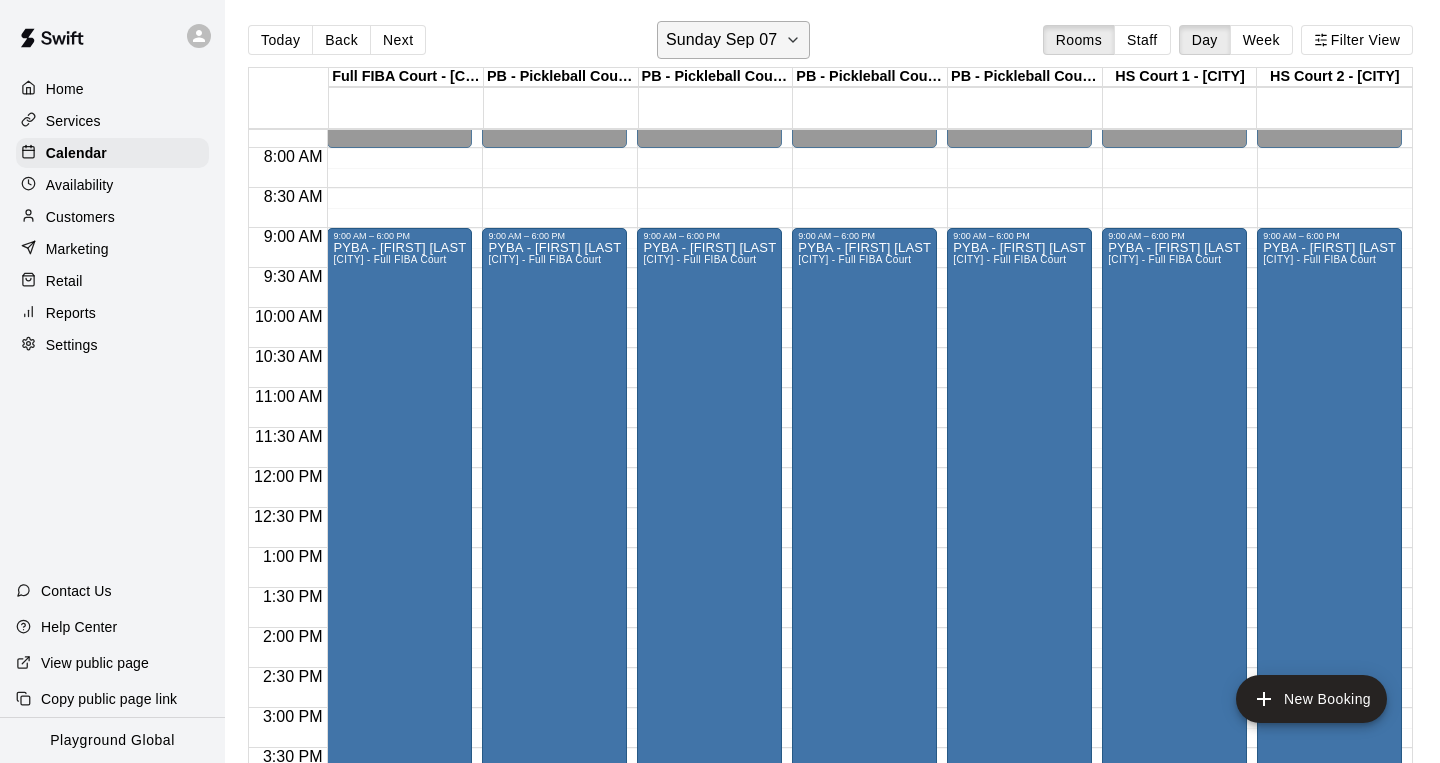 click on "Sunday Sep 07" at bounding box center [721, 40] 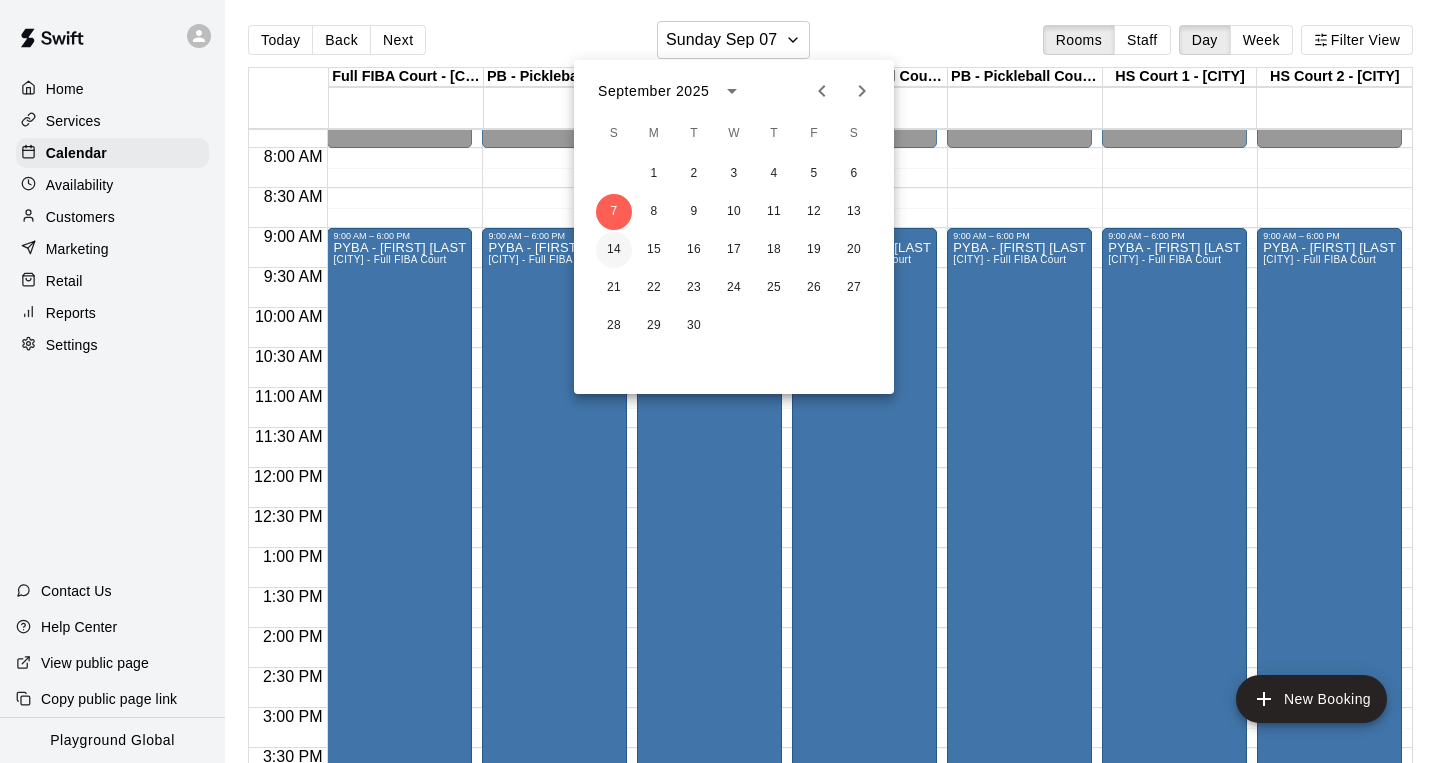 click on "14" at bounding box center [614, 250] 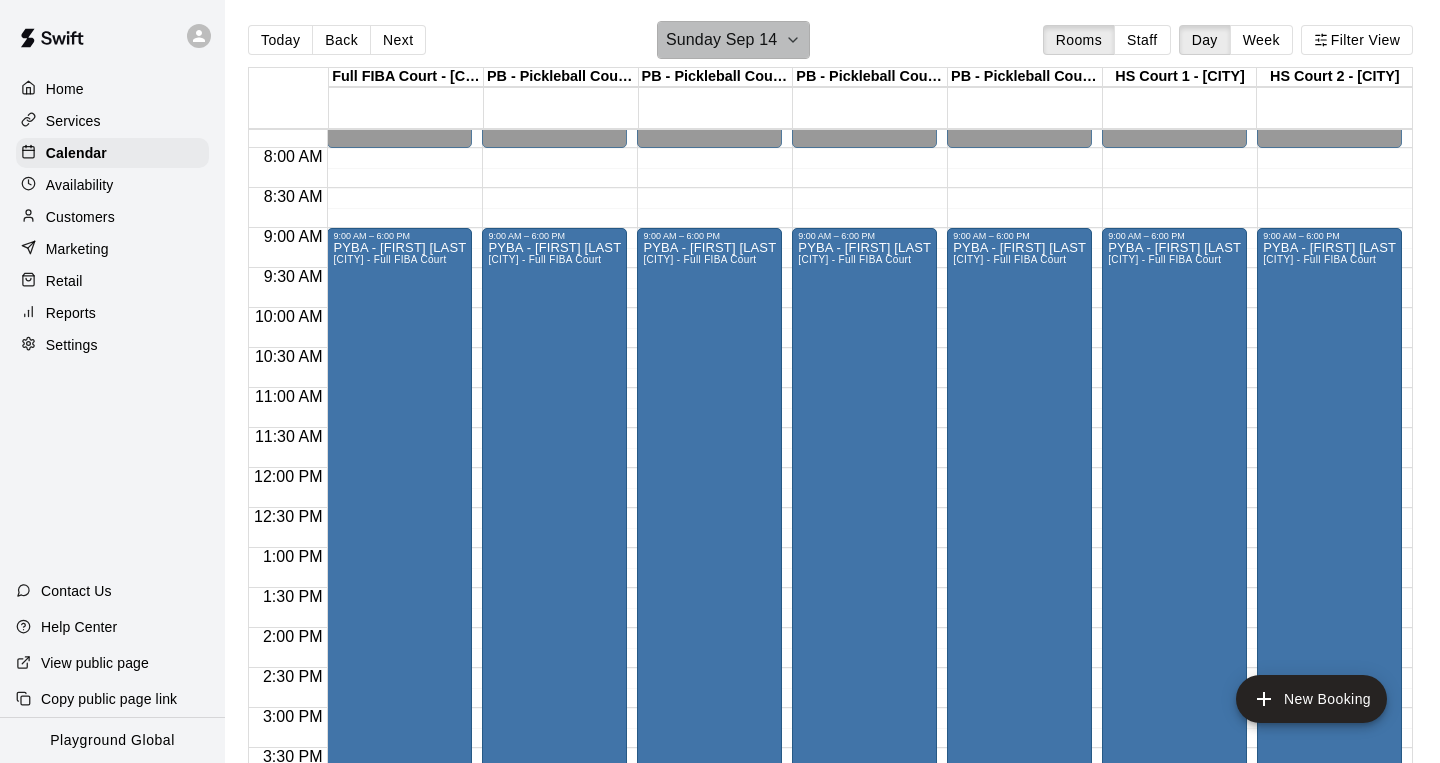 click 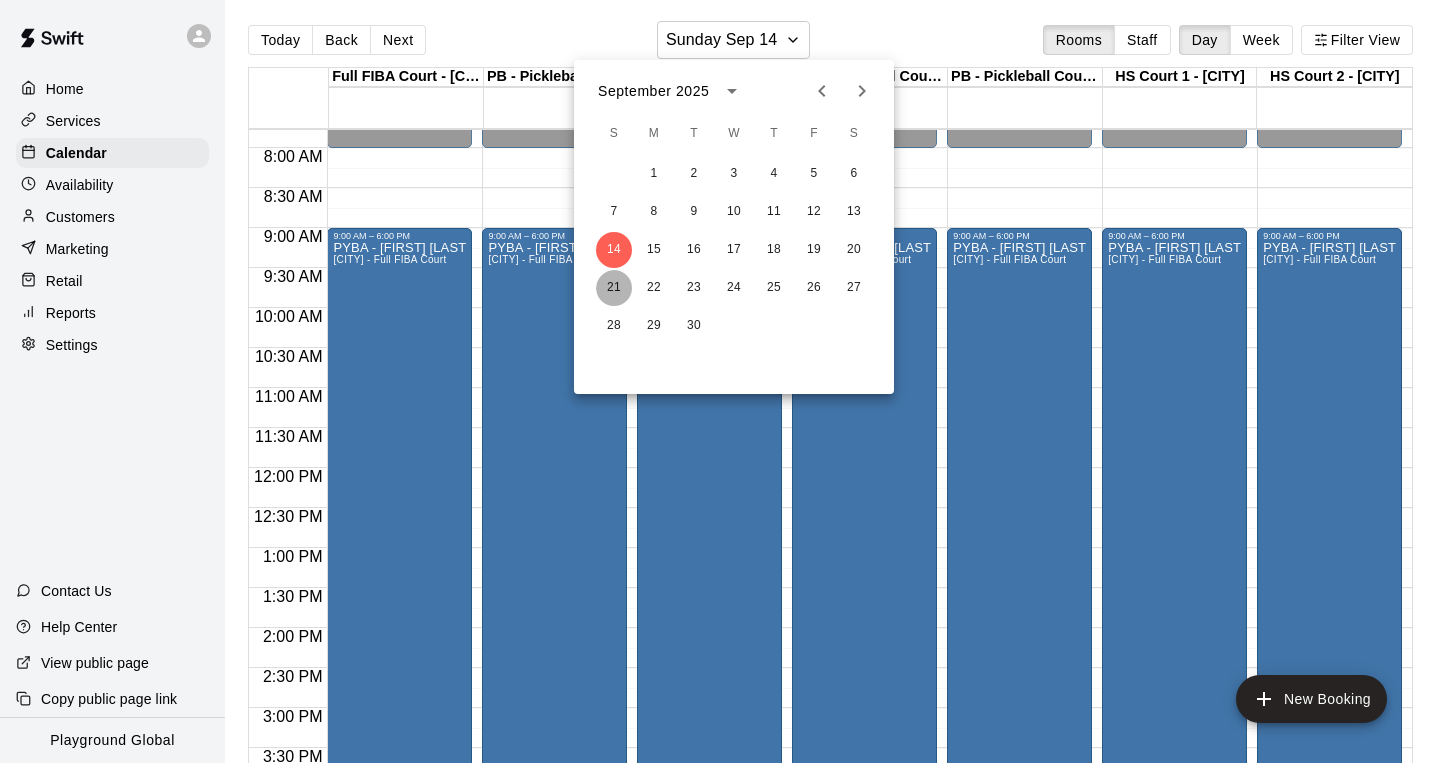 click on "21" at bounding box center [614, 288] 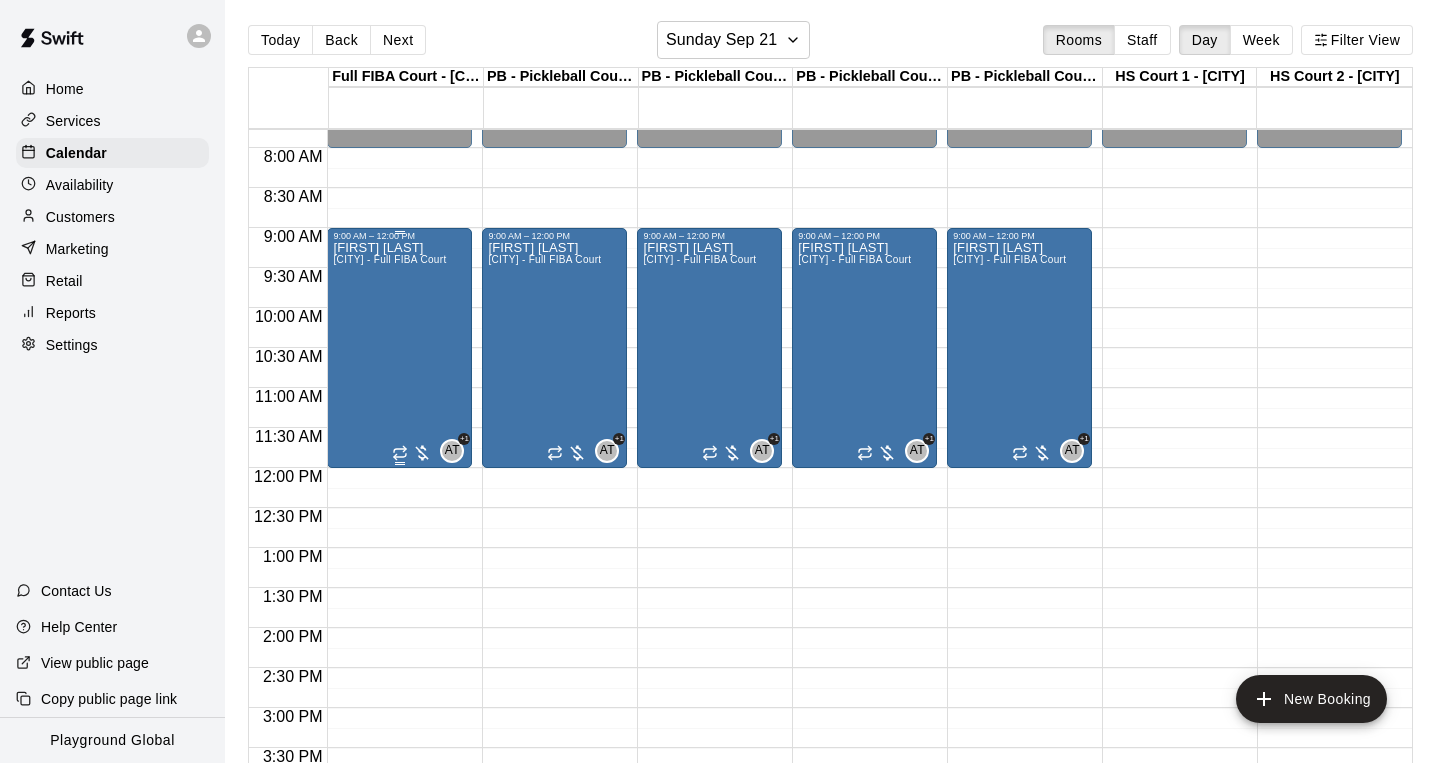 click on "[FIRST] [LAST] [CITY] - Full FIBA Court" at bounding box center [389, 622] 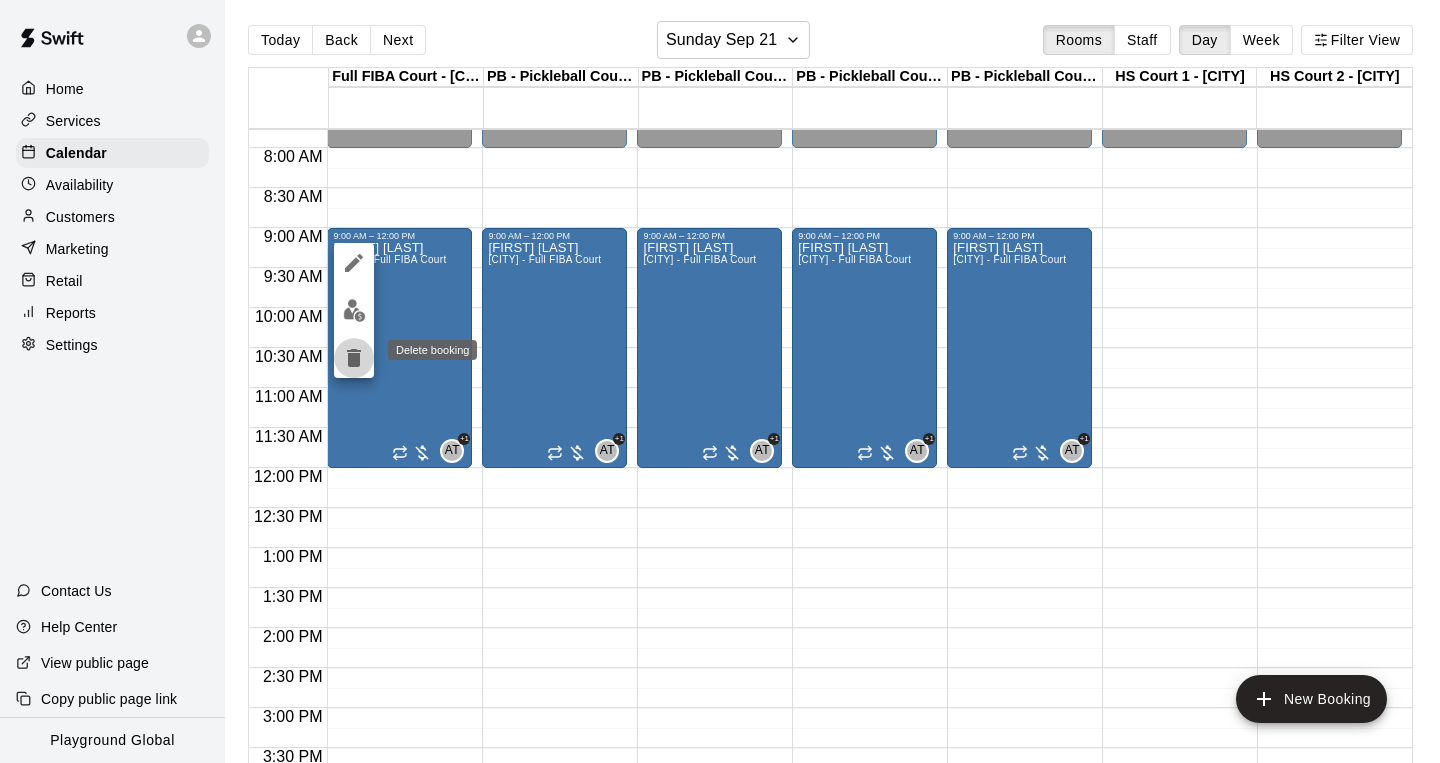 click 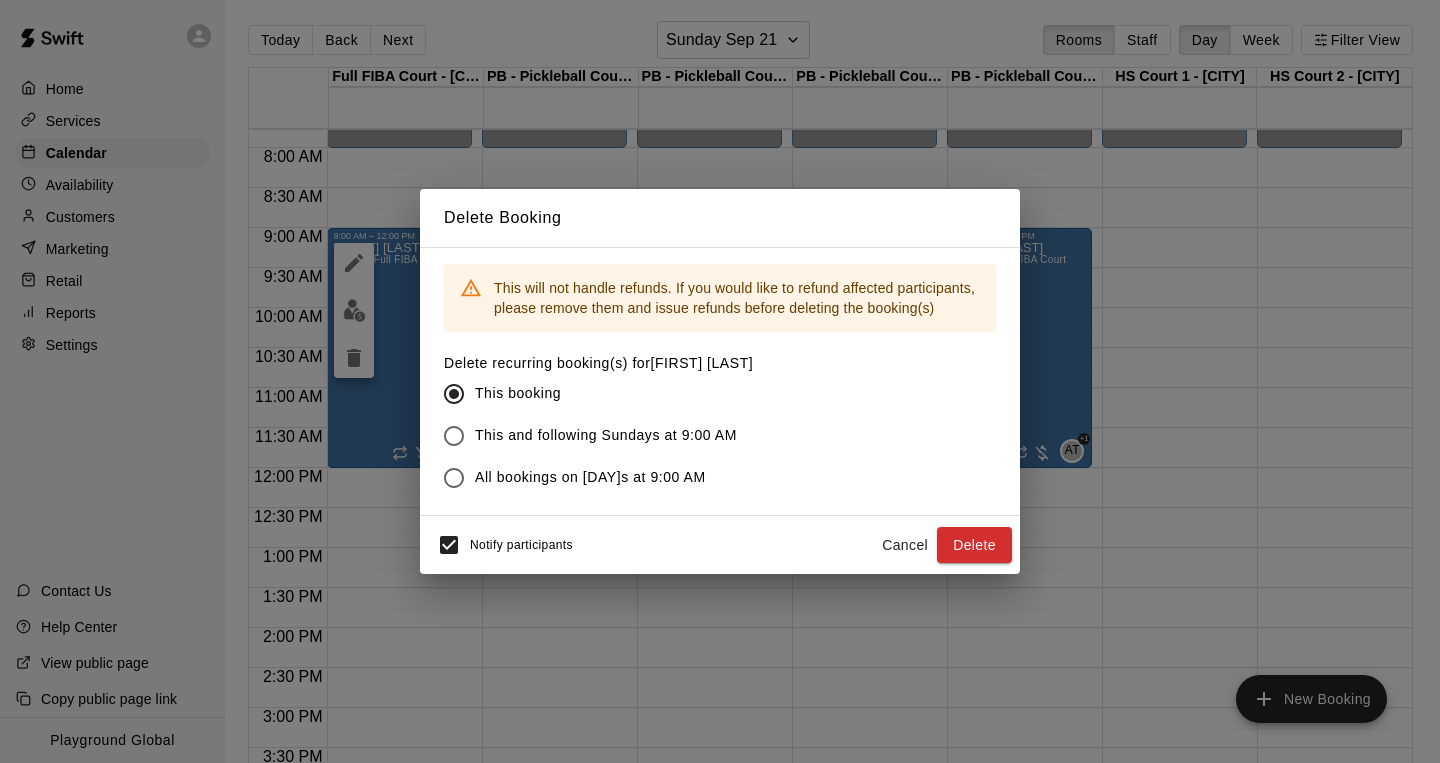 click on "This and following Sundays at 9:00 AM" at bounding box center (585, 436) 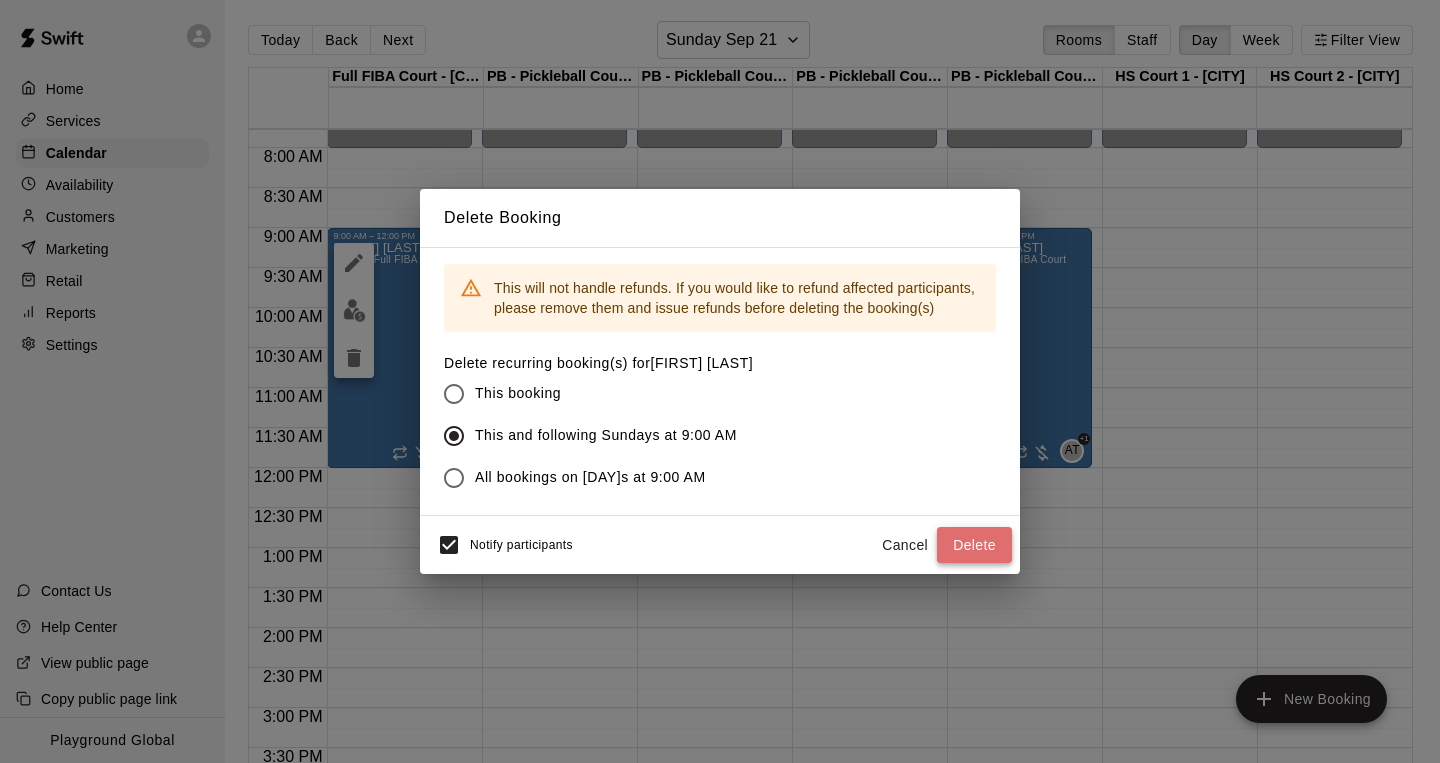 click on "Delete" at bounding box center (974, 545) 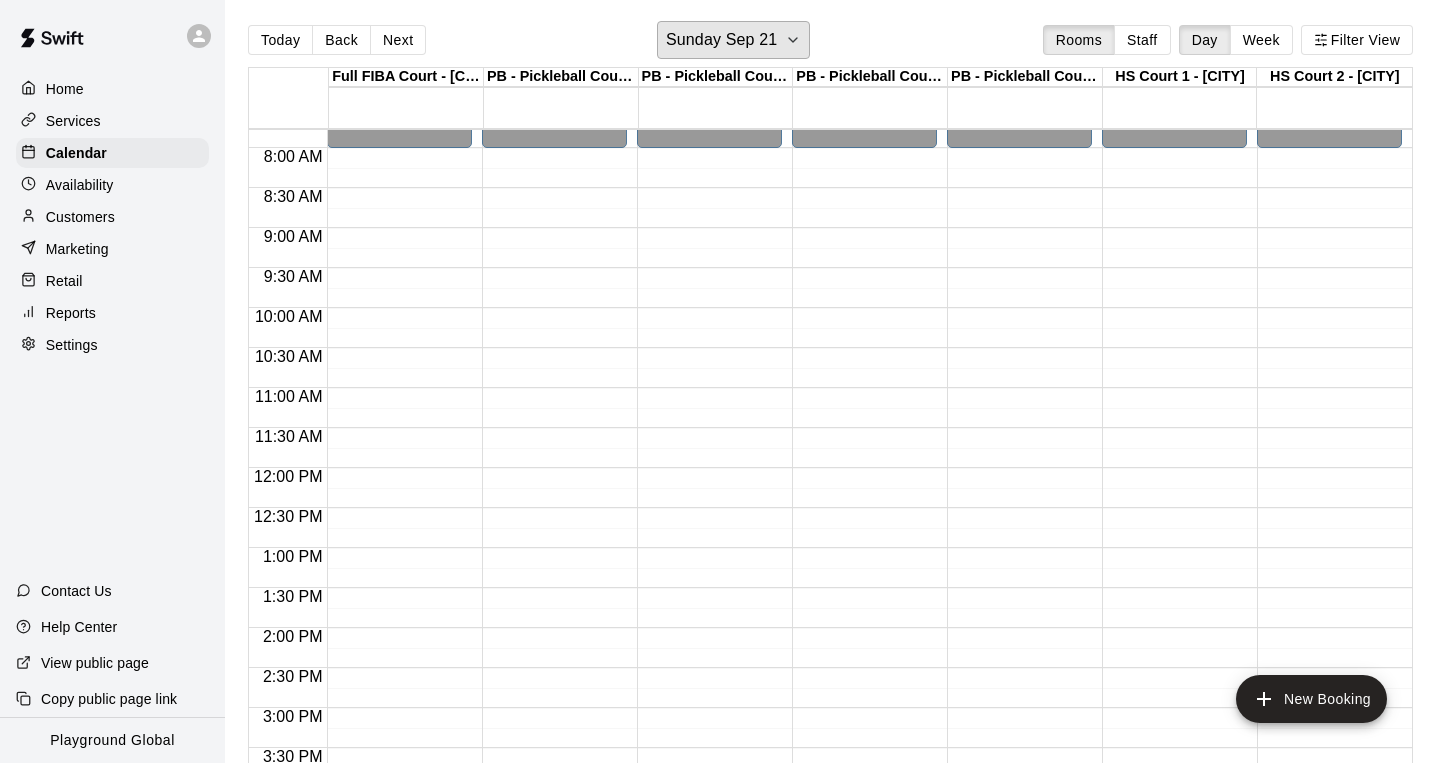 click 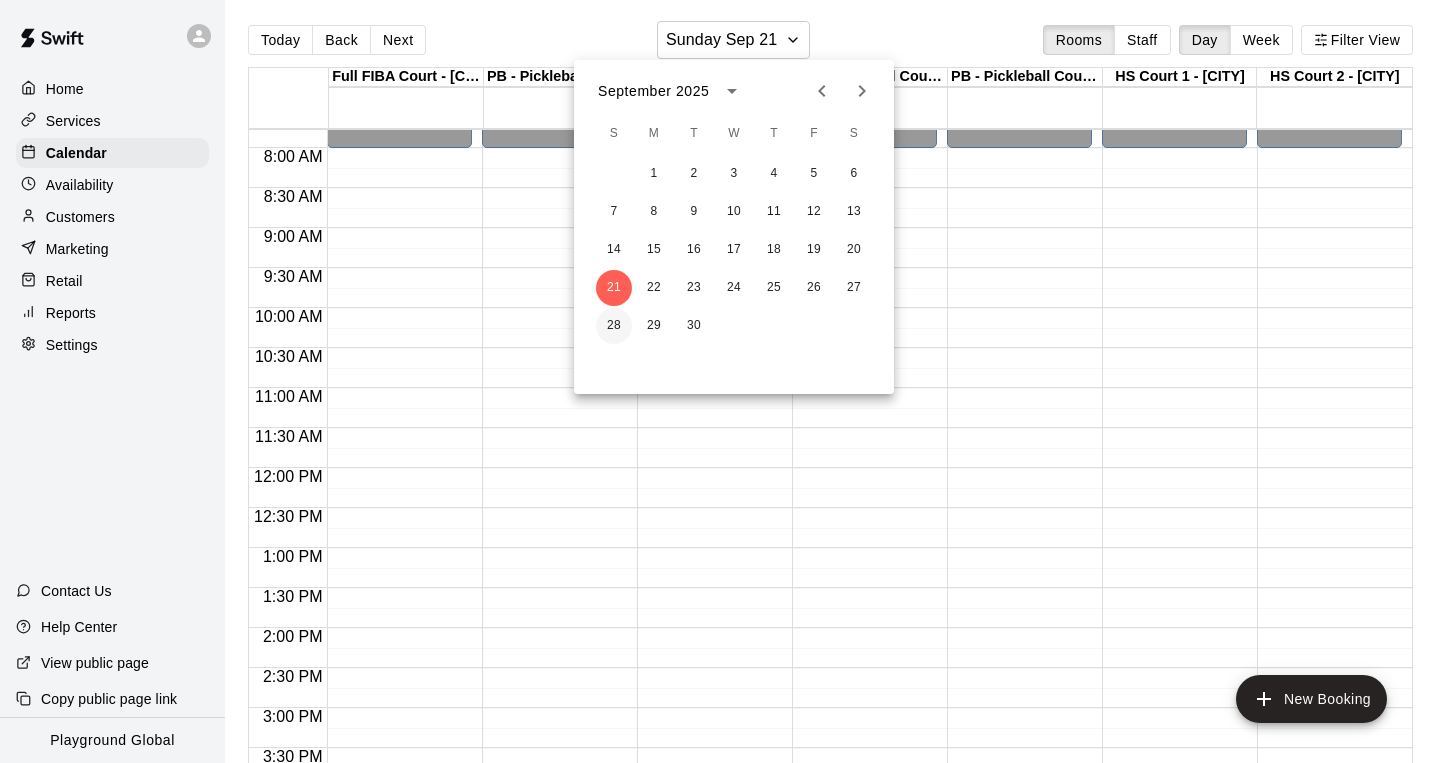 click on "28" at bounding box center [614, 326] 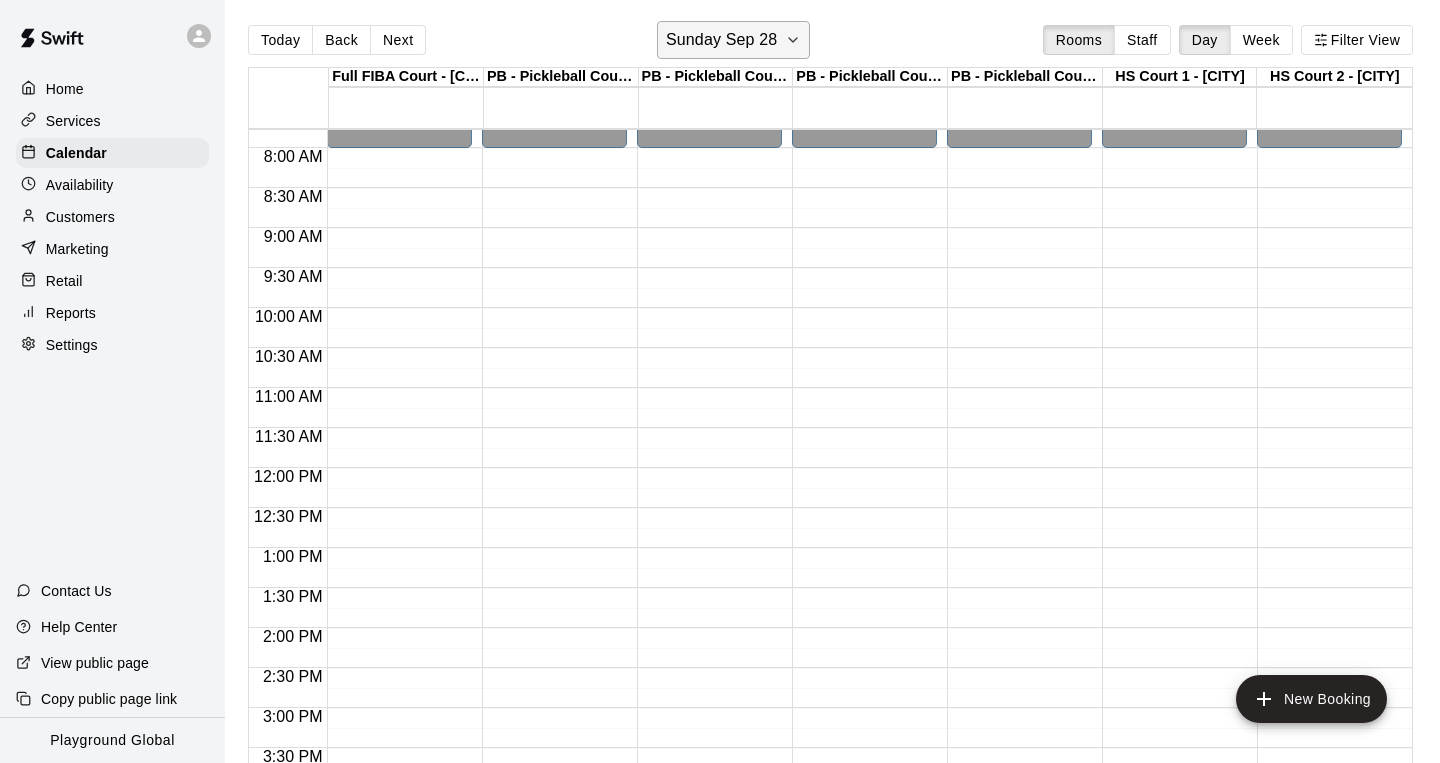 click 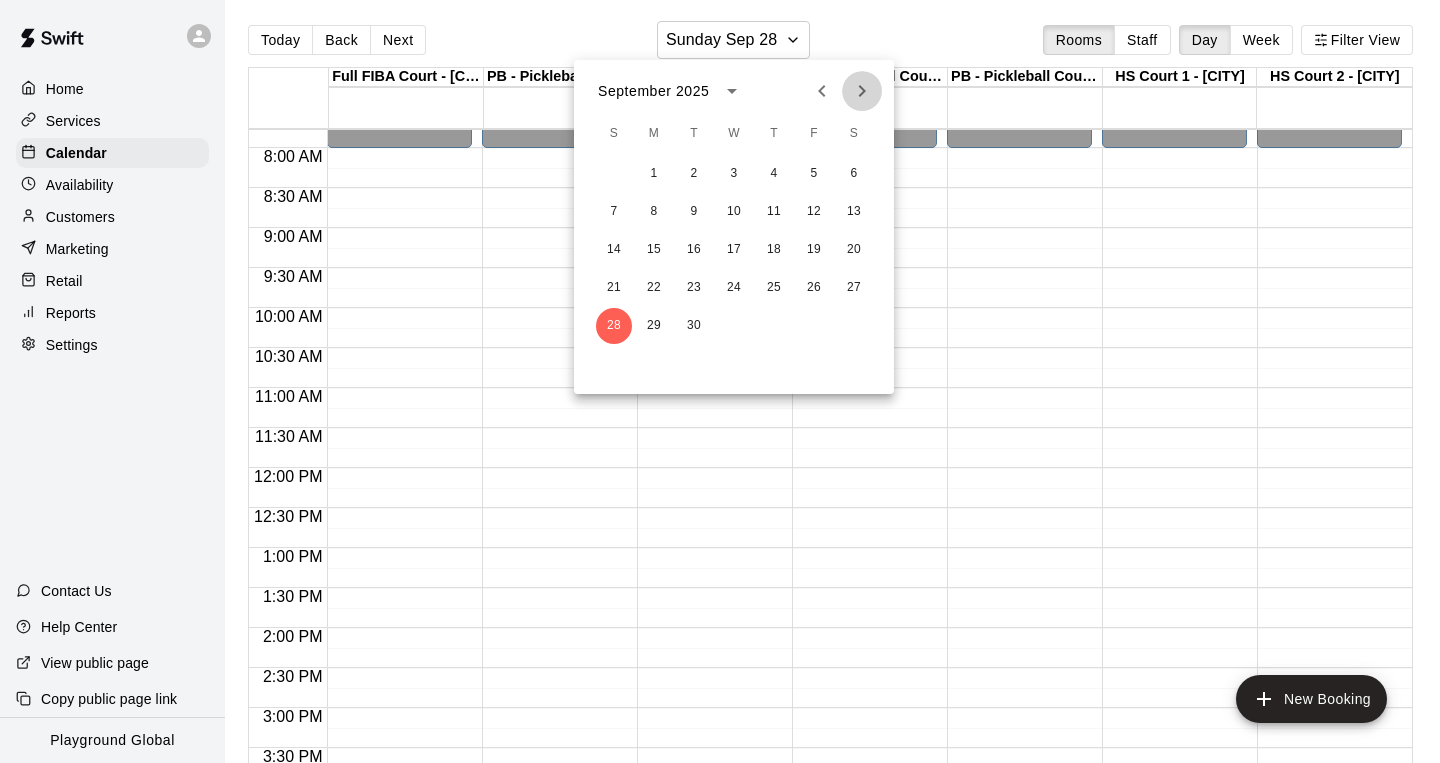 click 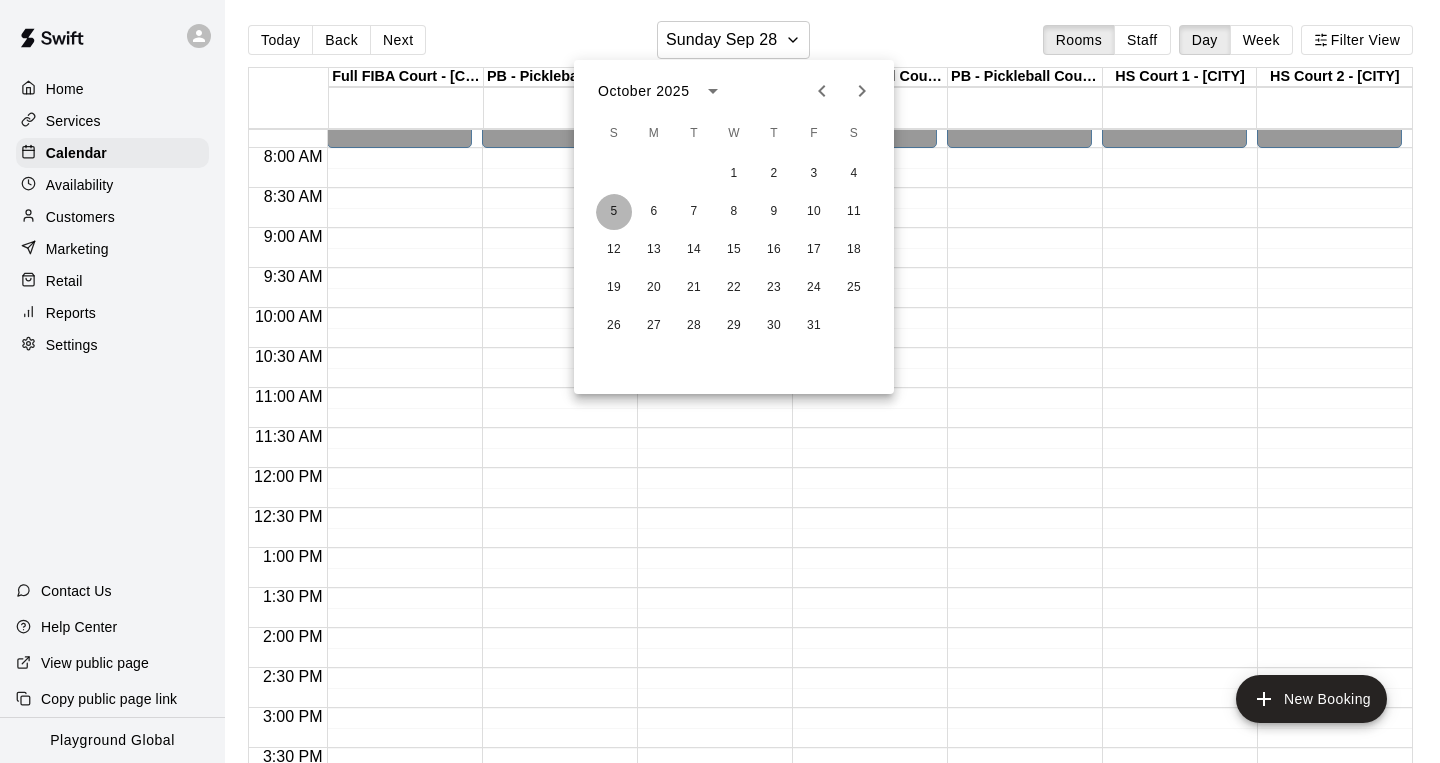 click on "5" at bounding box center [614, 212] 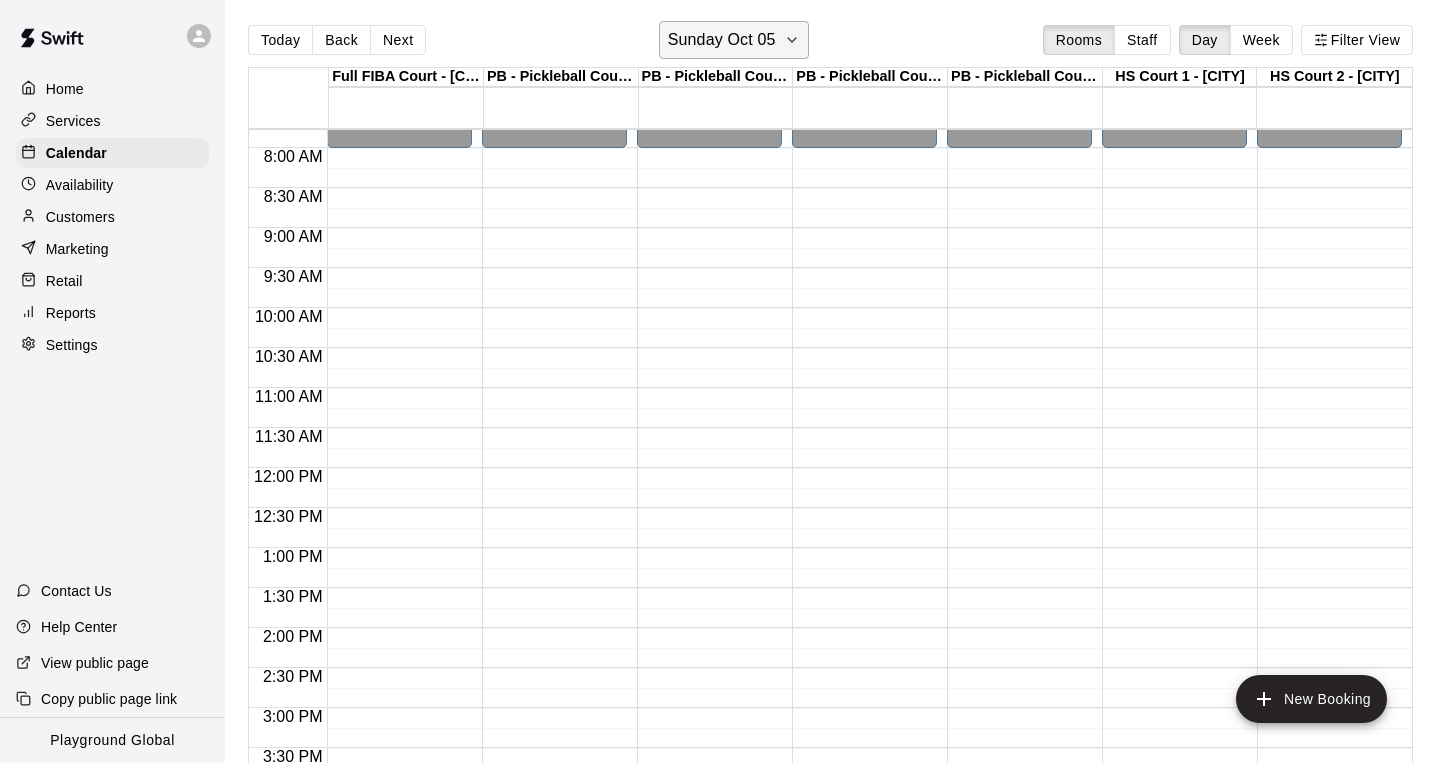 click on "Sunday Oct 05" at bounding box center [722, 40] 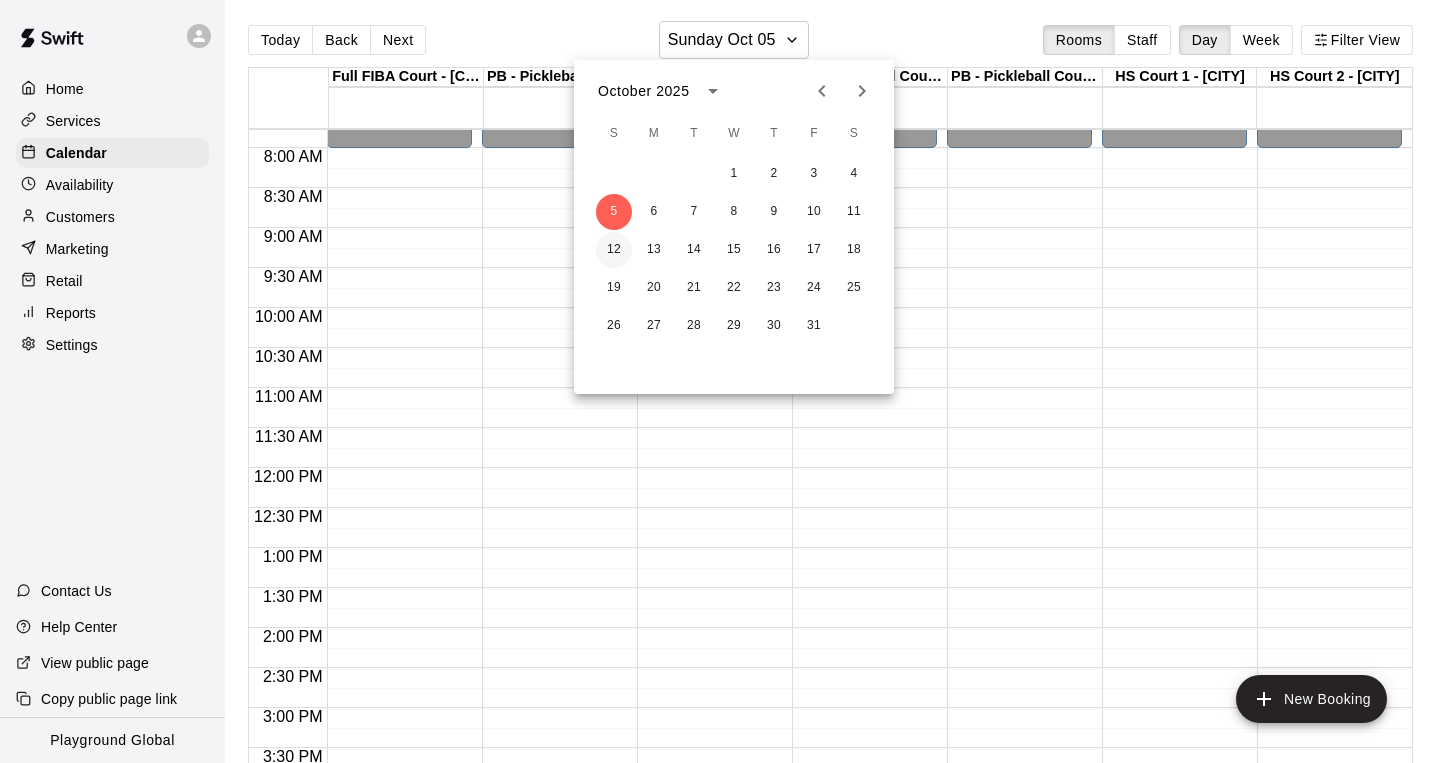 click on "12" at bounding box center [614, 250] 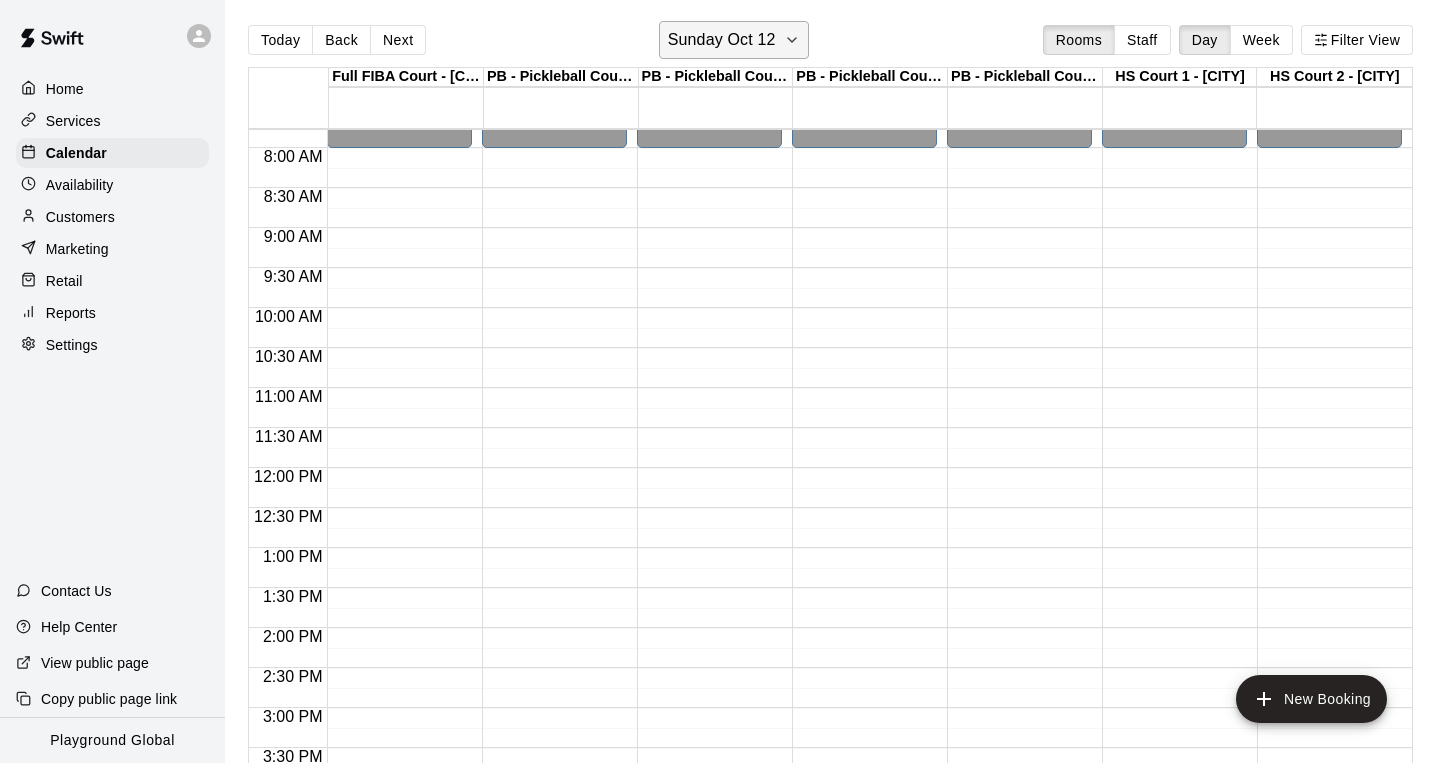 click on "Sunday Oct 12" at bounding box center (722, 40) 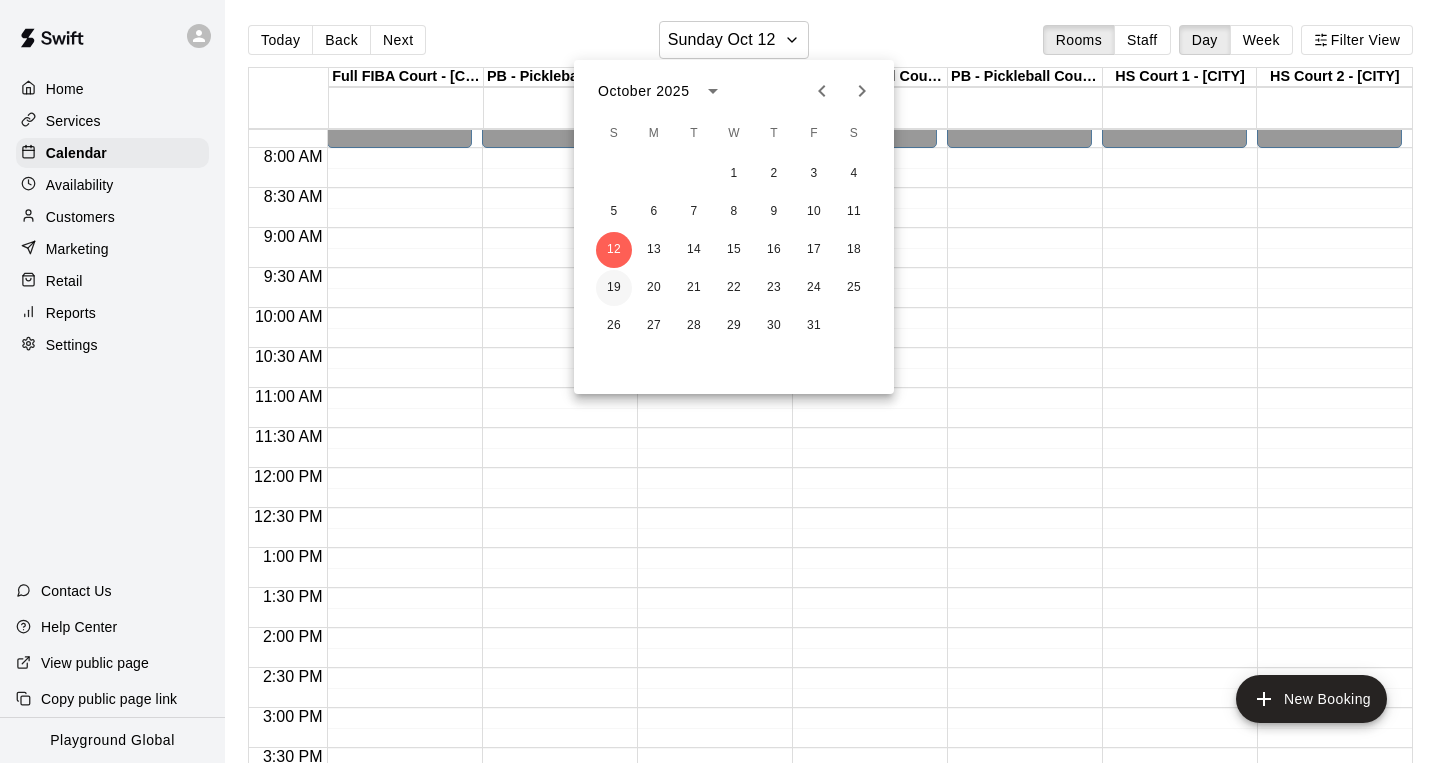 click on "19" at bounding box center [614, 288] 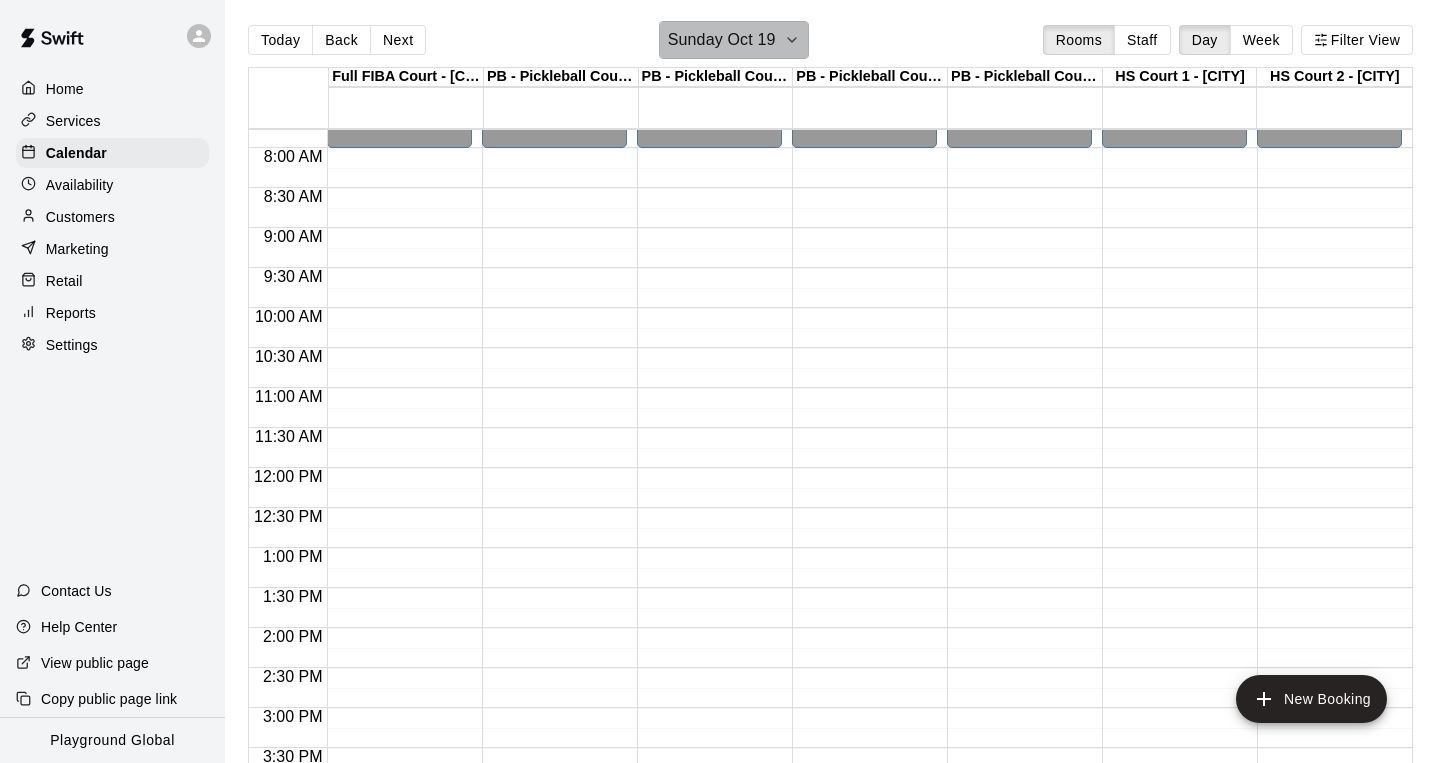 click on "Sunday Oct 19" at bounding box center [722, 40] 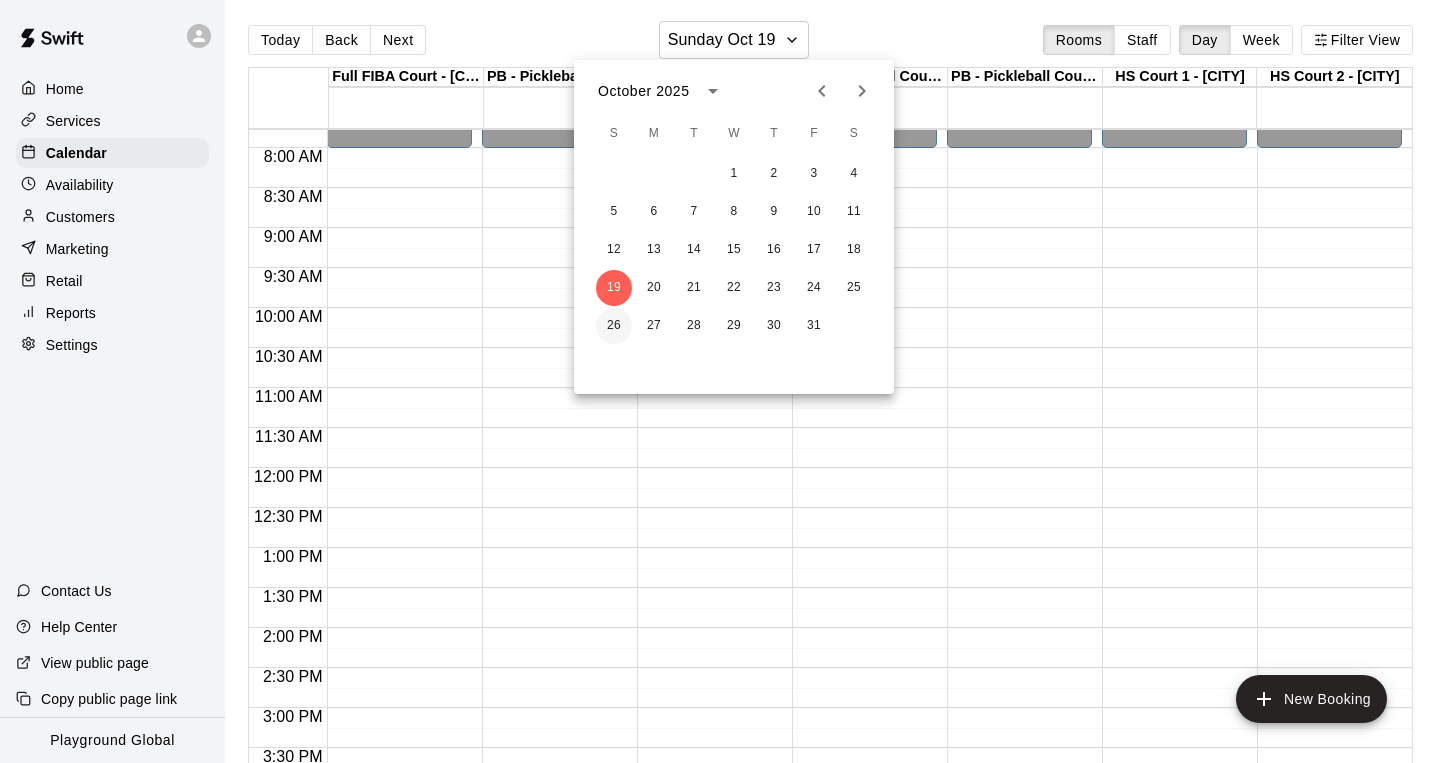 click on "26" at bounding box center (614, 326) 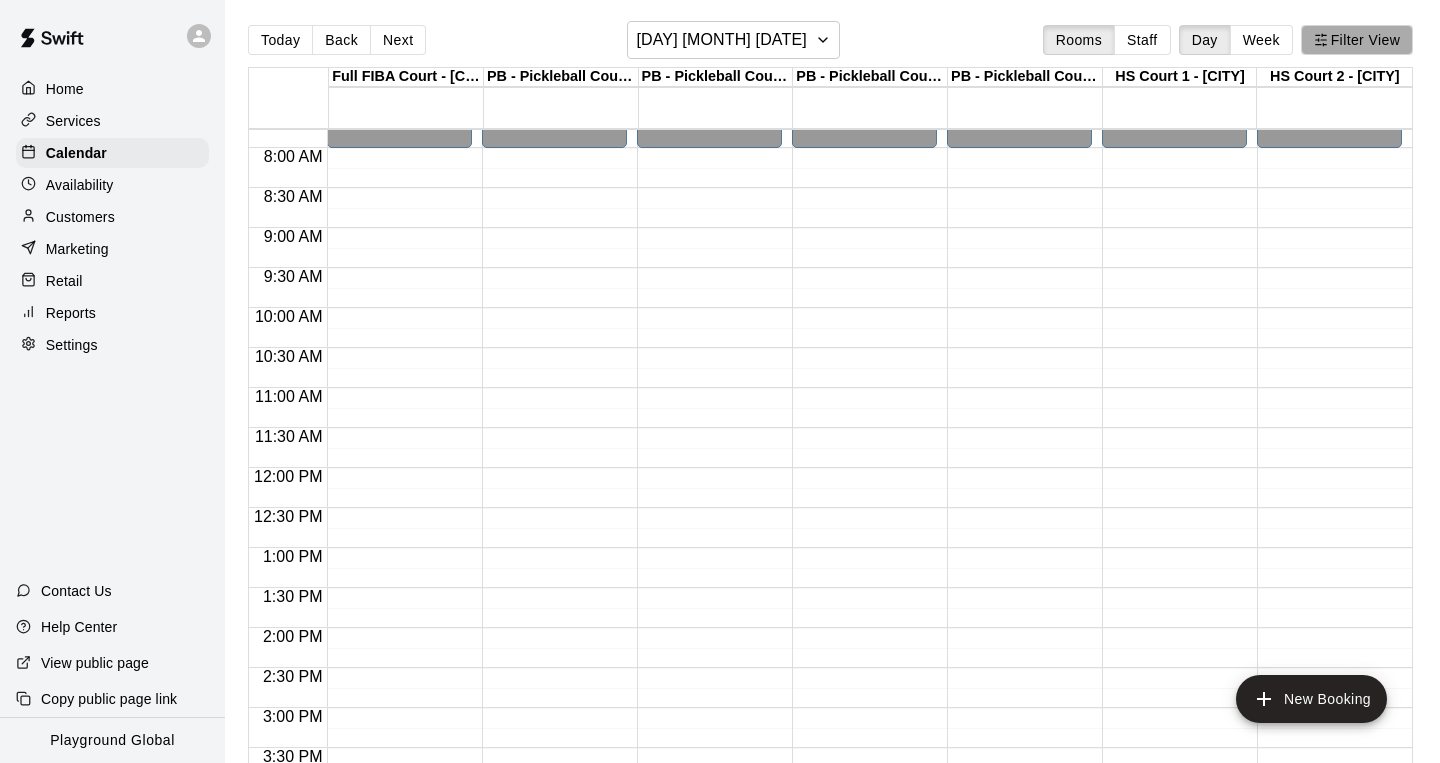 click on "Filter View" at bounding box center (1357, 40) 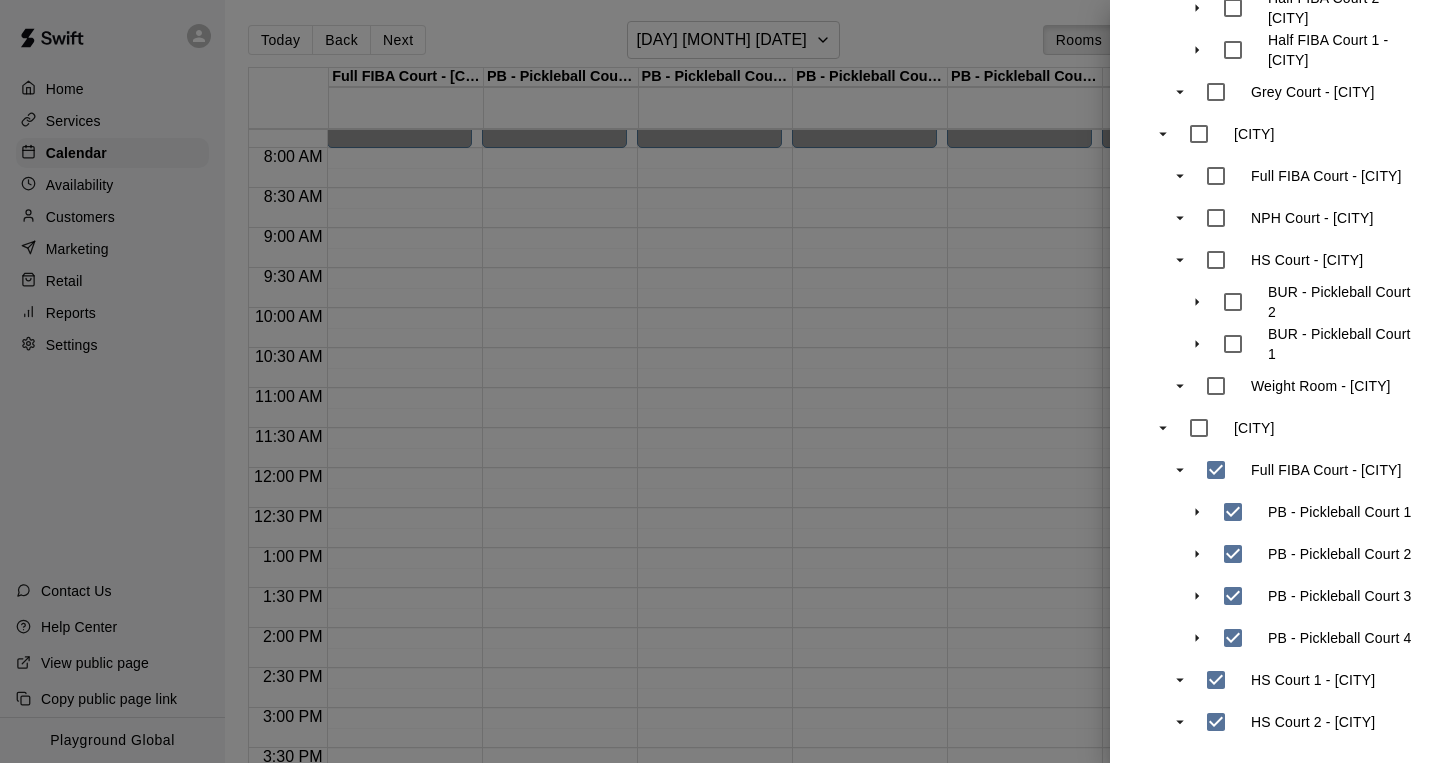scroll, scrollTop: 696, scrollLeft: 0, axis: vertical 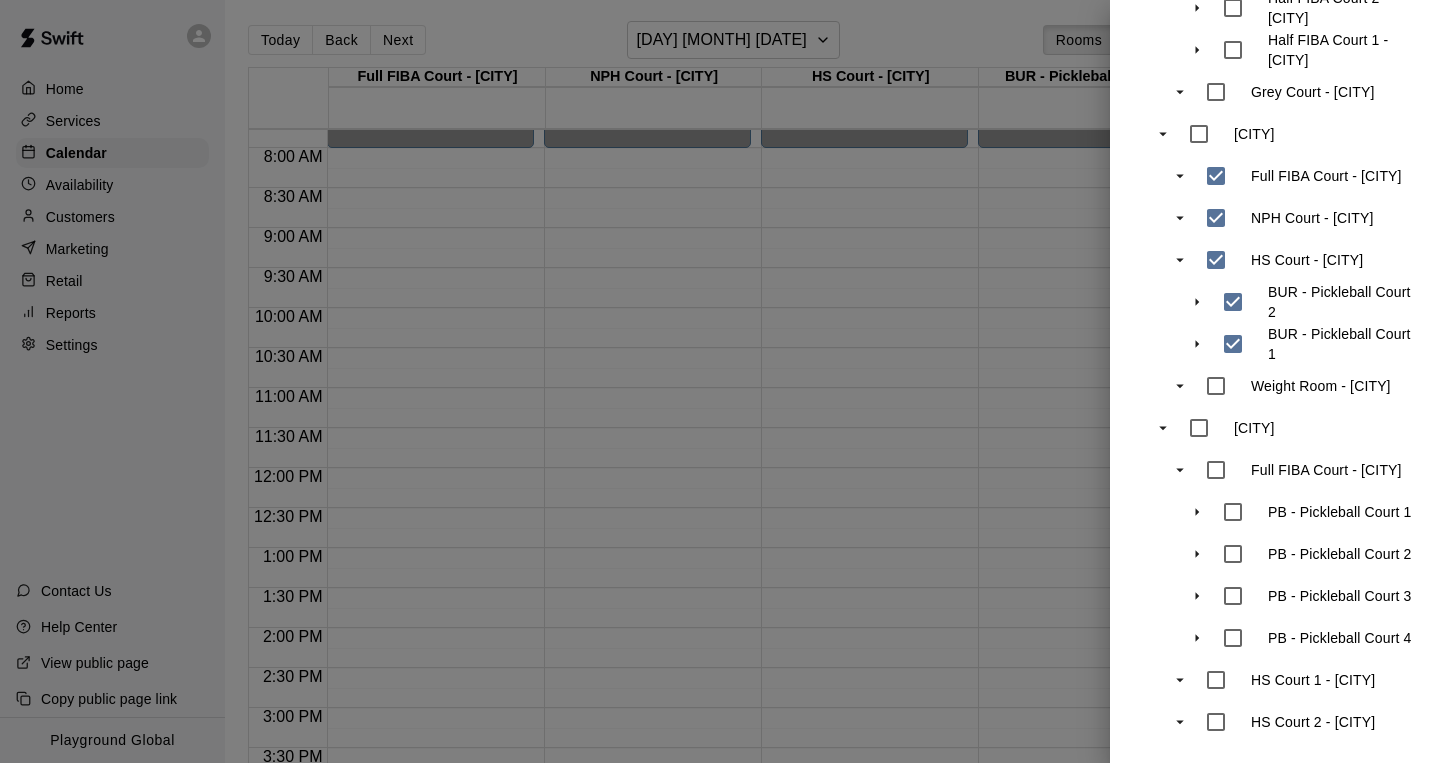 click at bounding box center [720, 381] 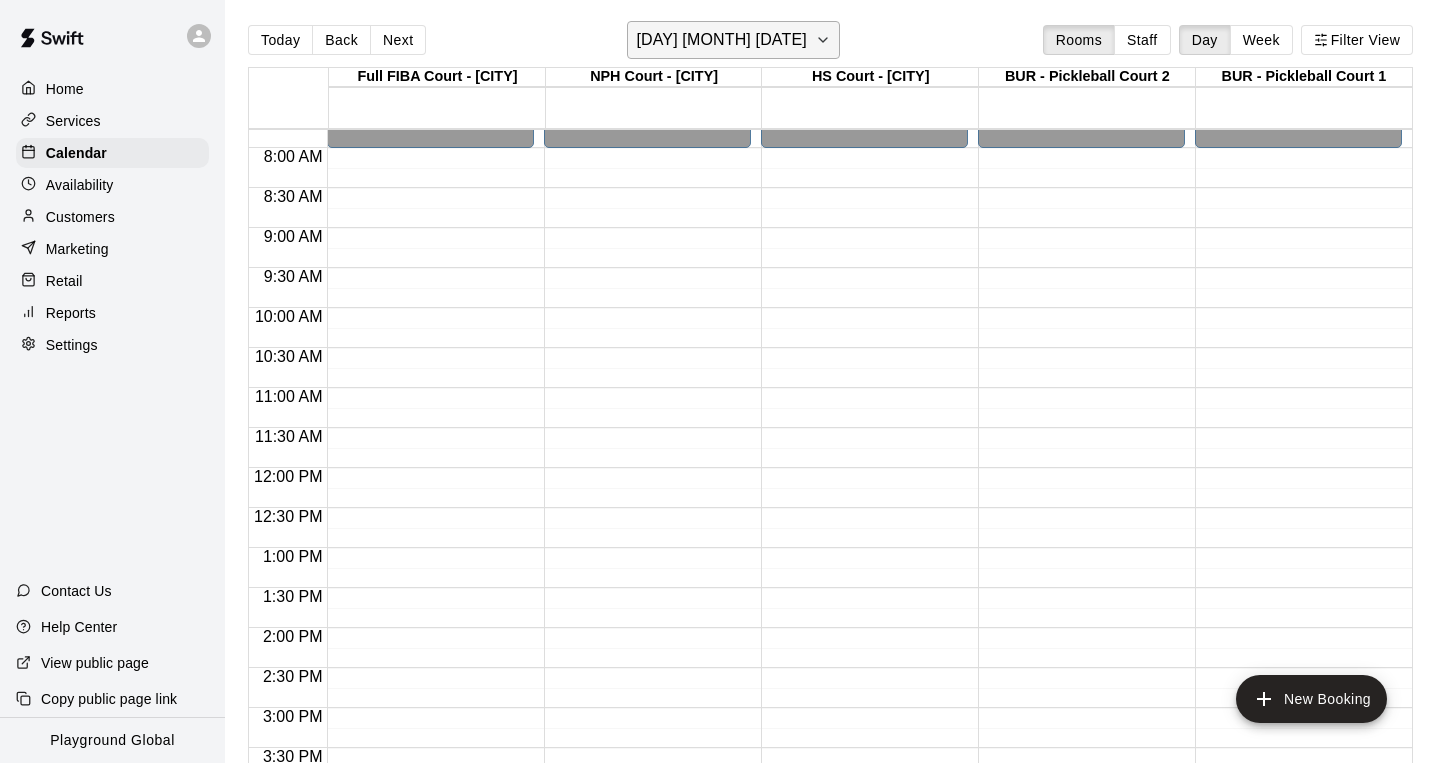 click on "[DAY] [MONTH] [DATE]" at bounding box center [721, 40] 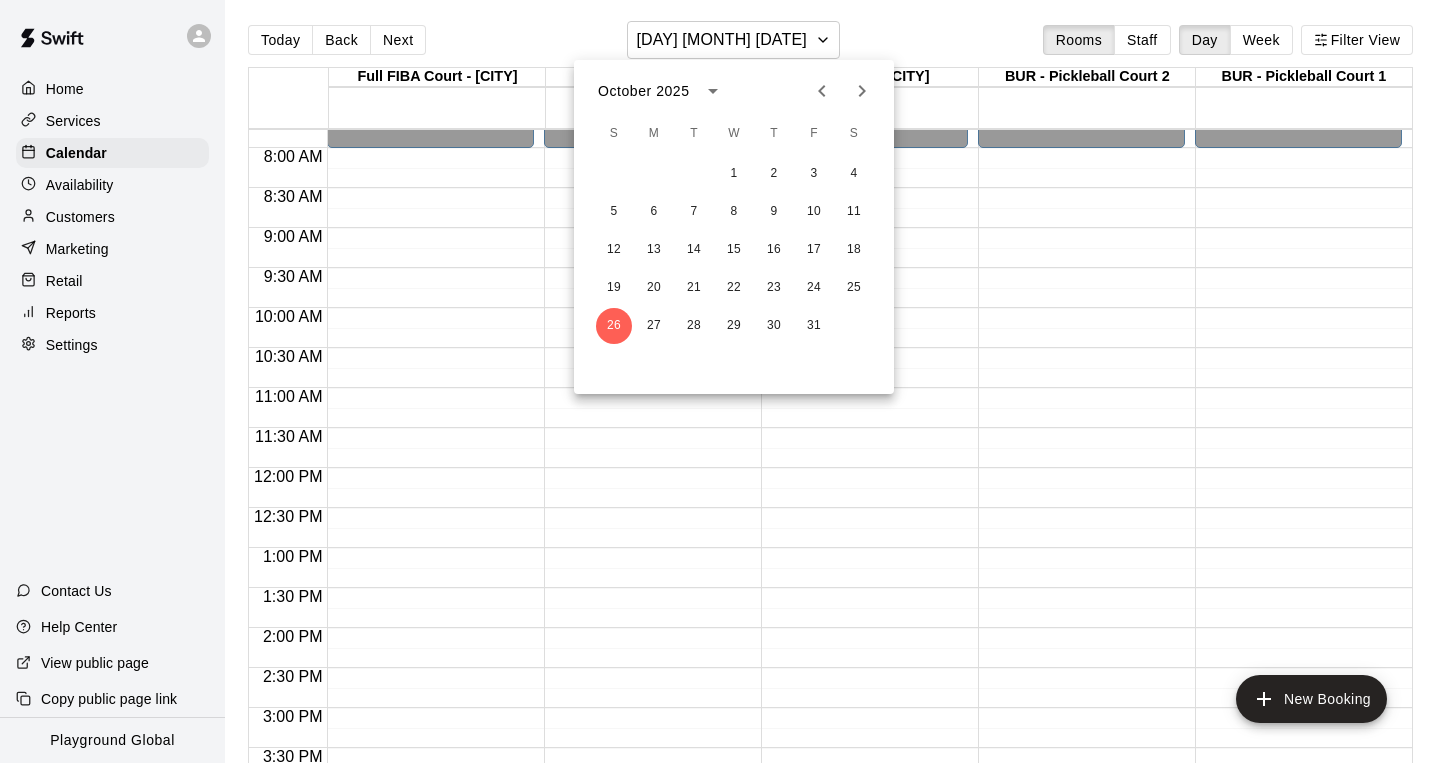 click 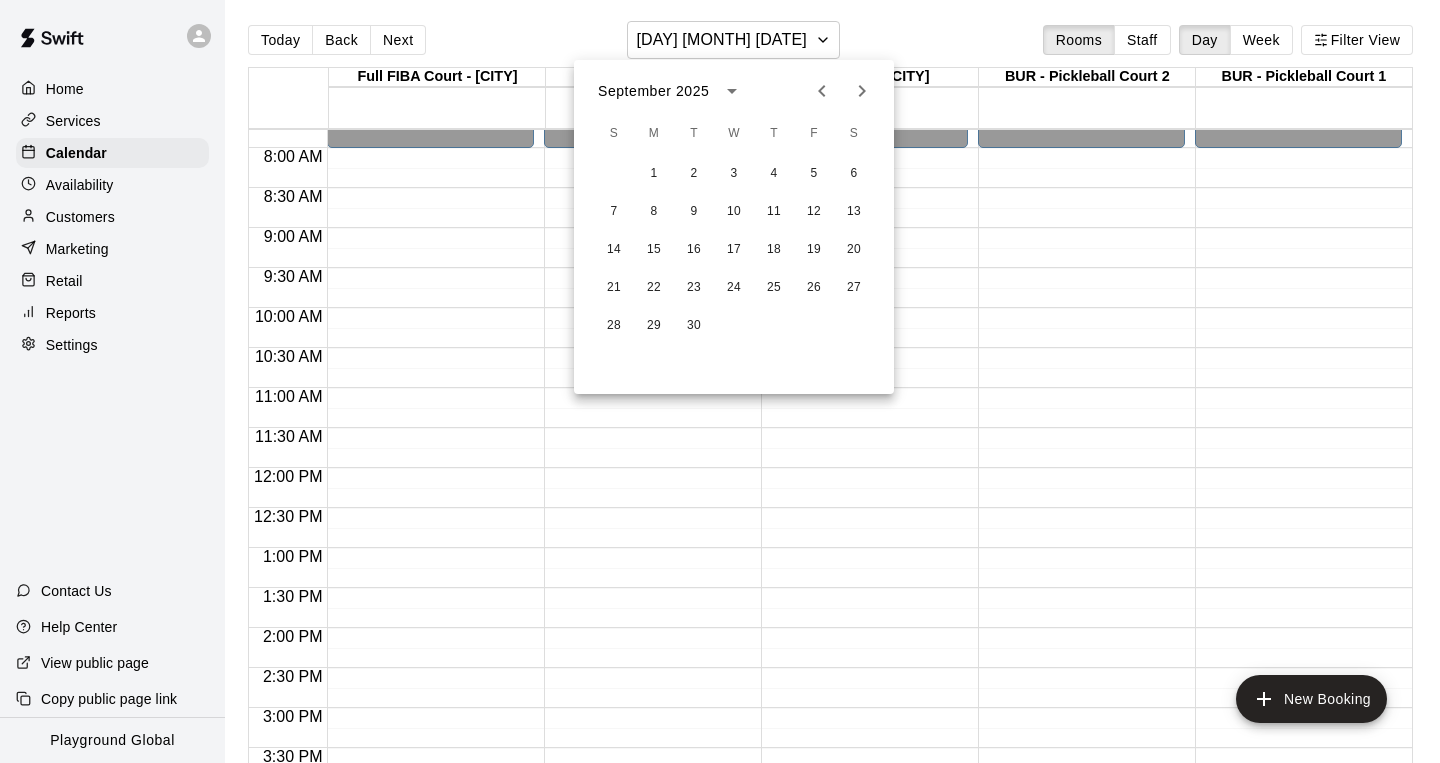 click 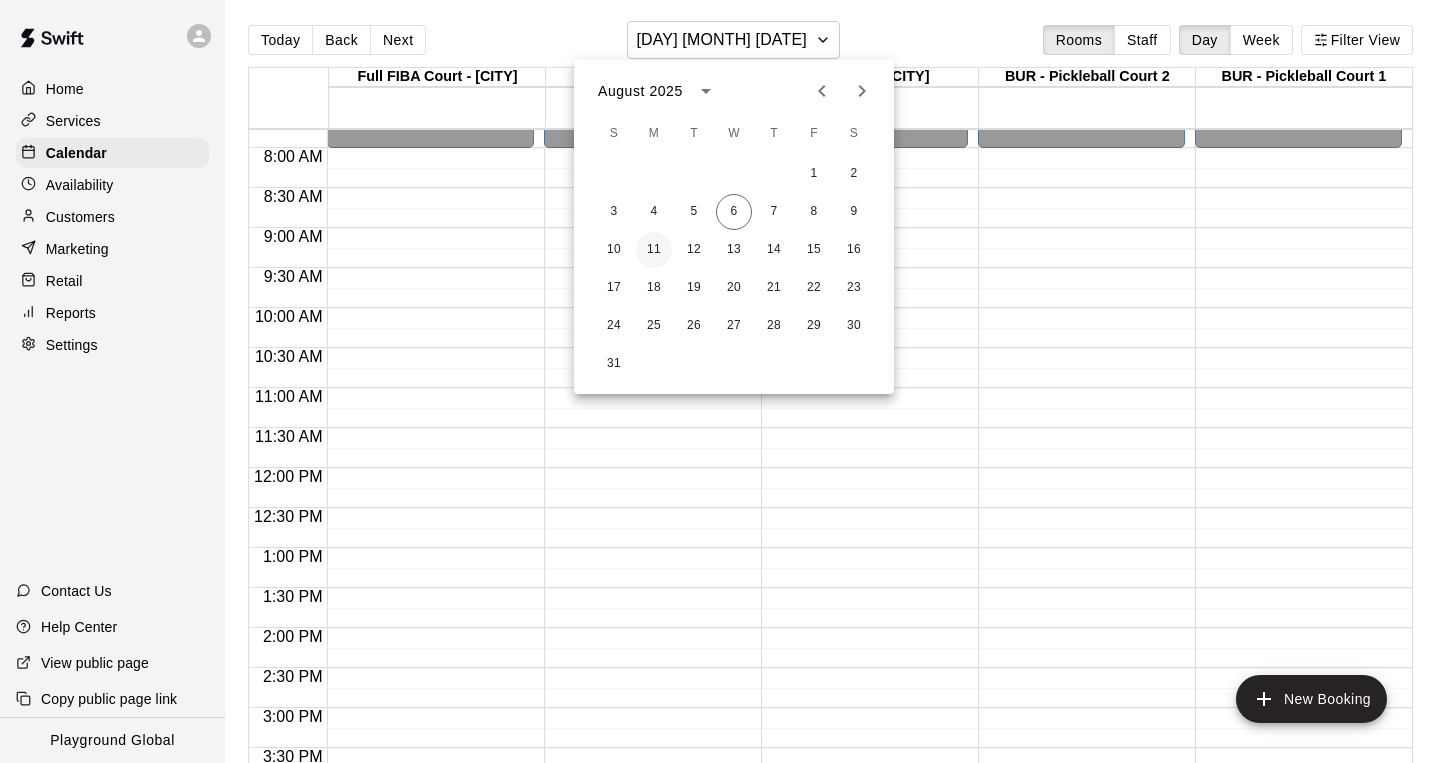 click on "11" at bounding box center (654, 250) 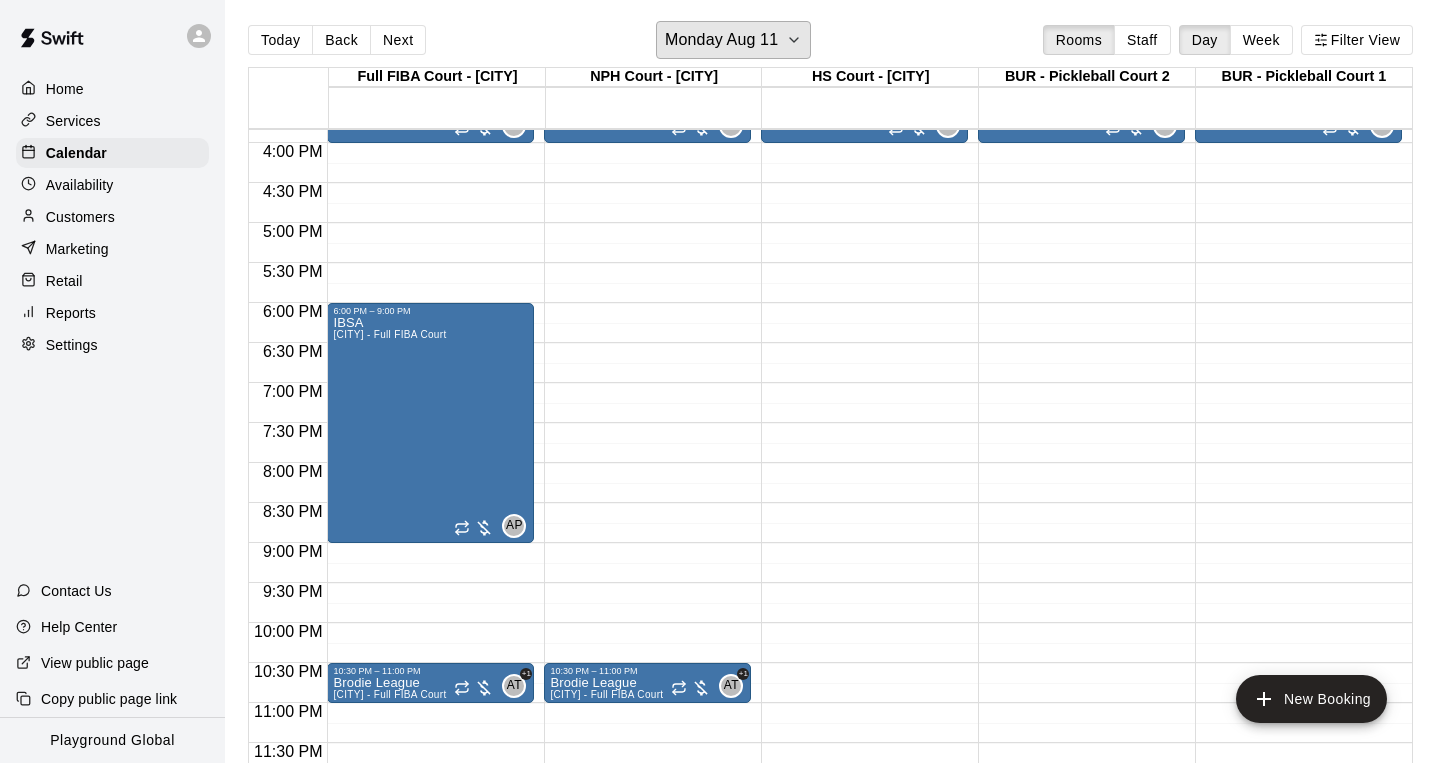 scroll, scrollTop: 1268, scrollLeft: 0, axis: vertical 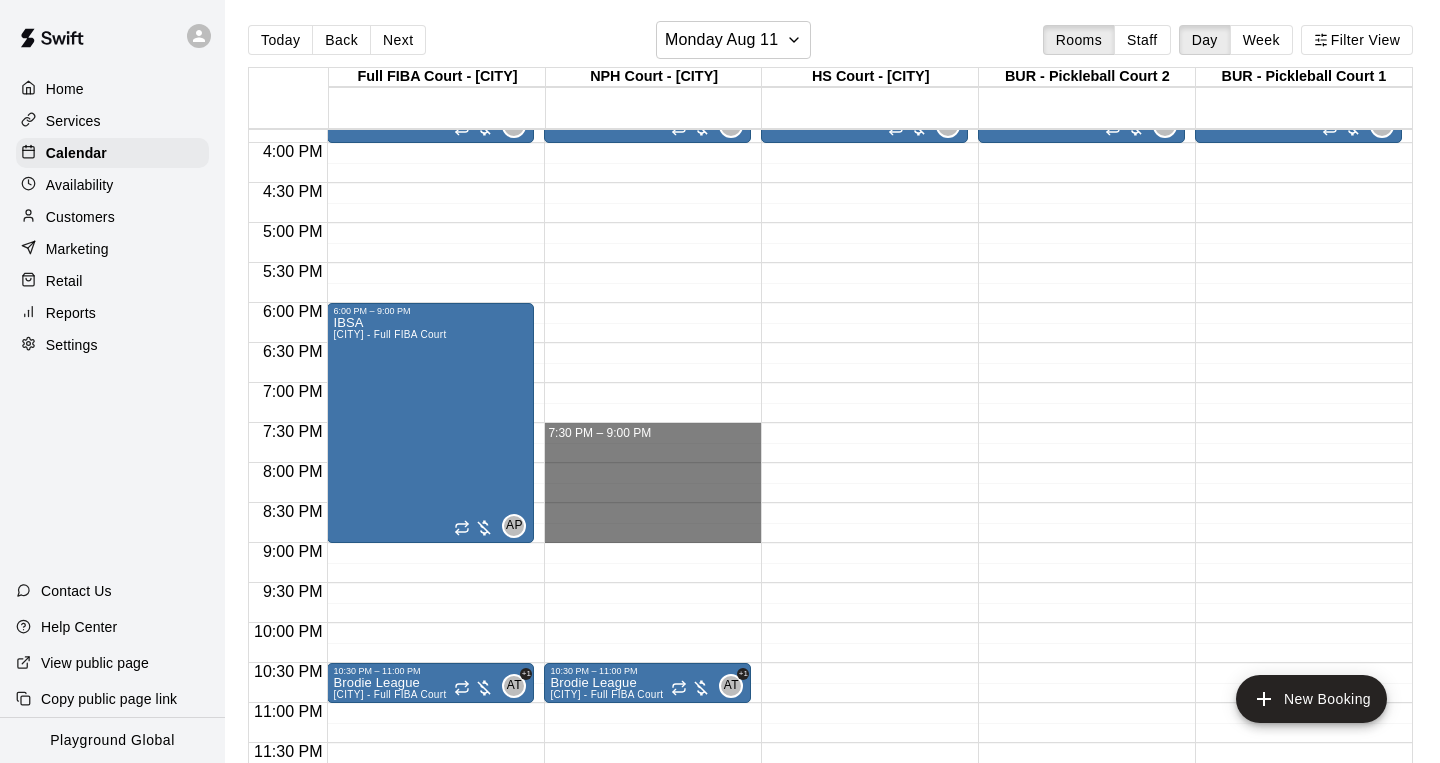 drag, startPoint x: 667, startPoint y: 428, endPoint x: 655, endPoint y: 542, distance: 114.62984 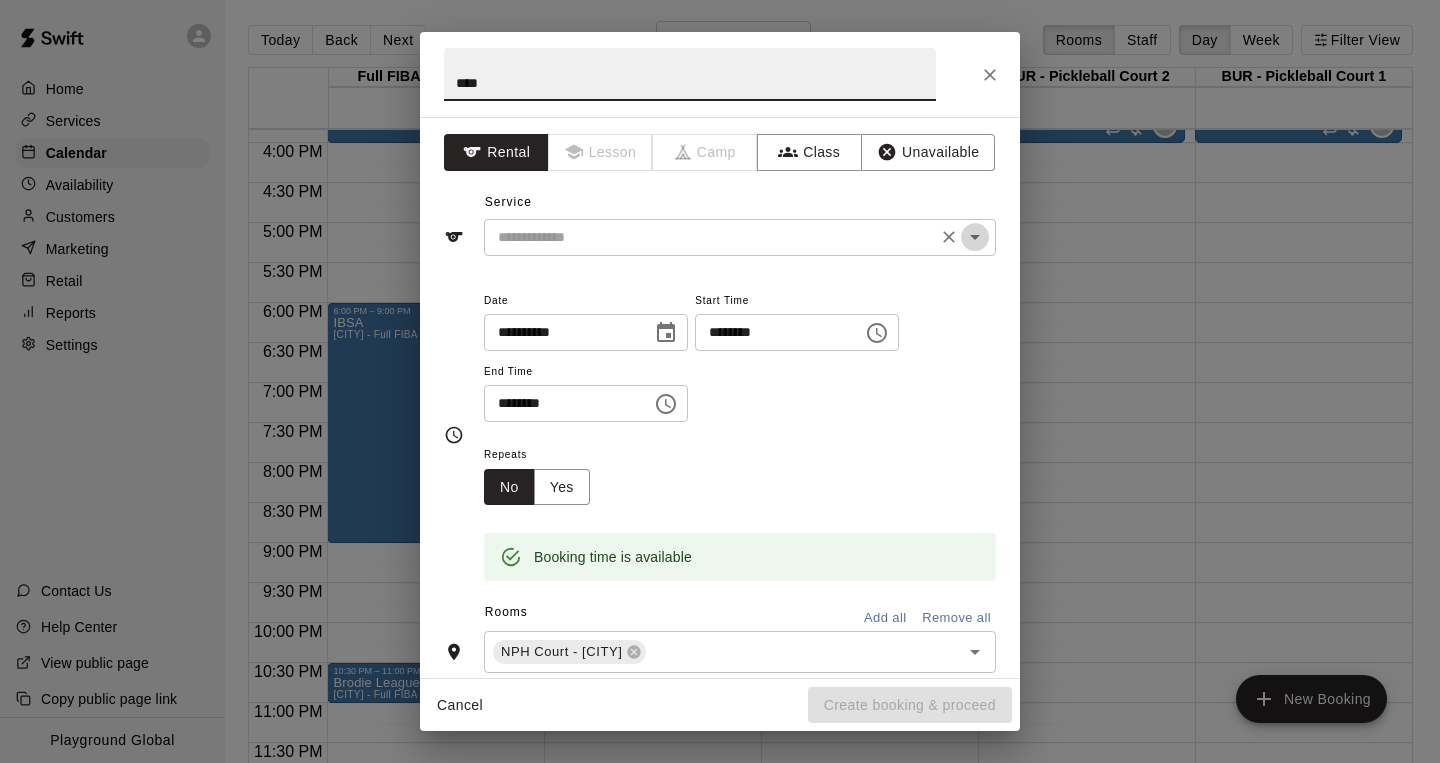 click 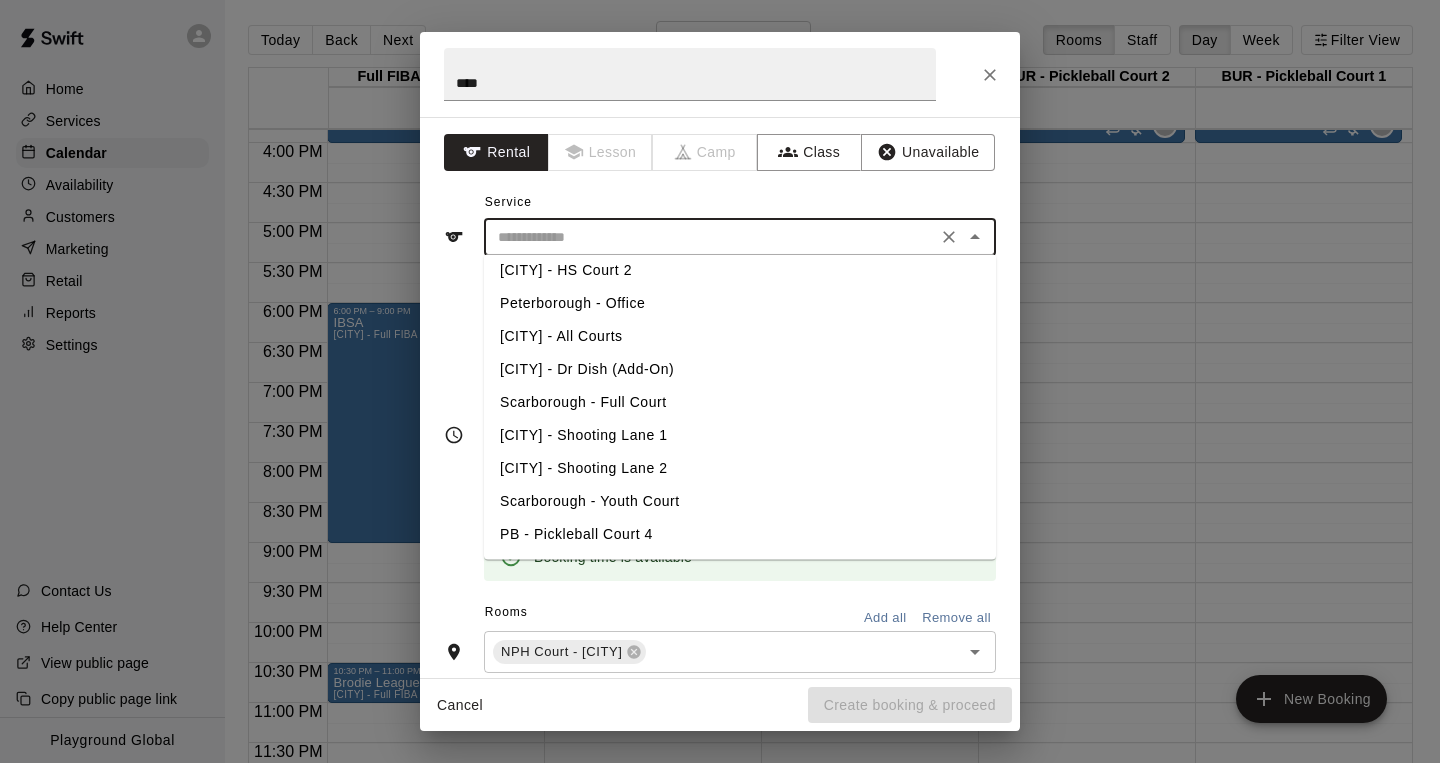 scroll, scrollTop: 668, scrollLeft: 0, axis: vertical 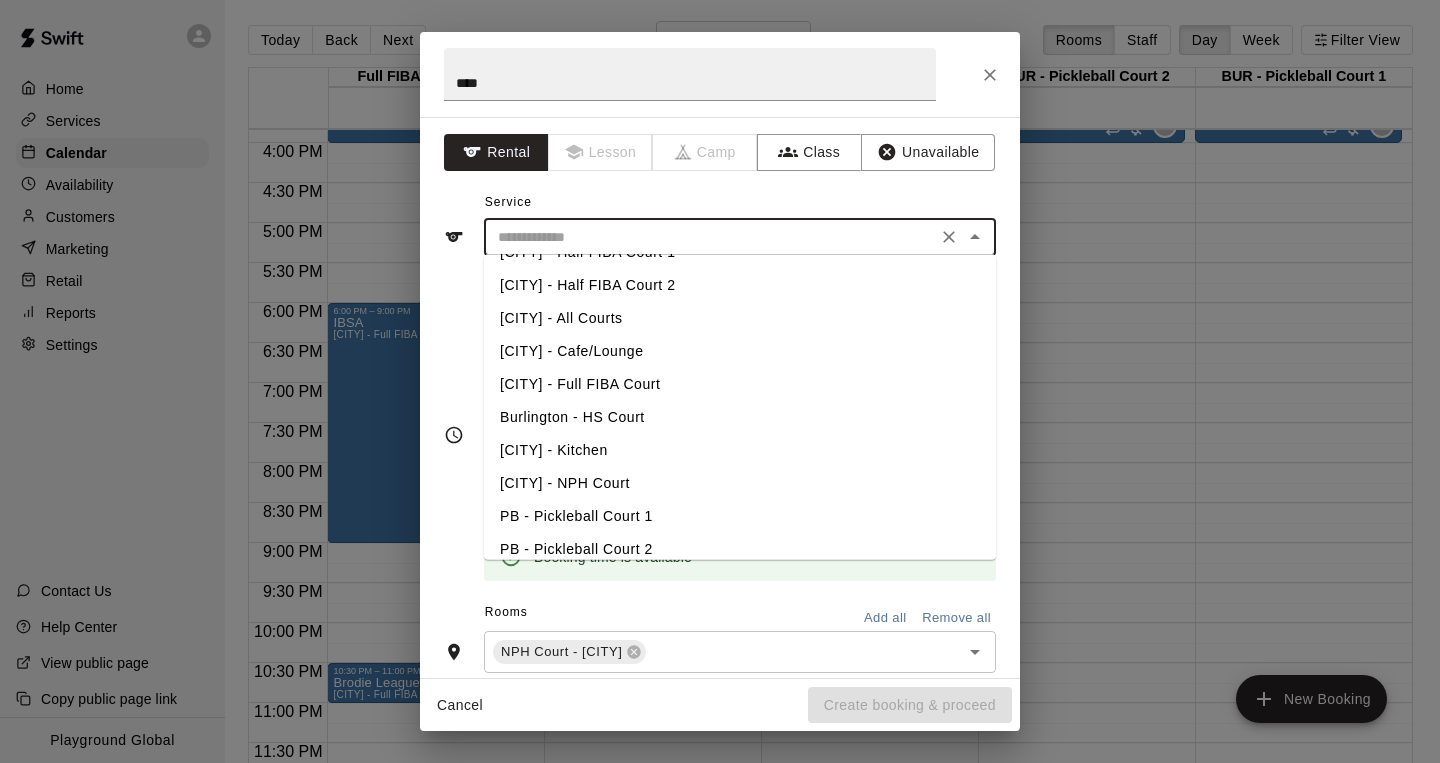 click on "[CITY] - NPH Court" at bounding box center [740, 483] 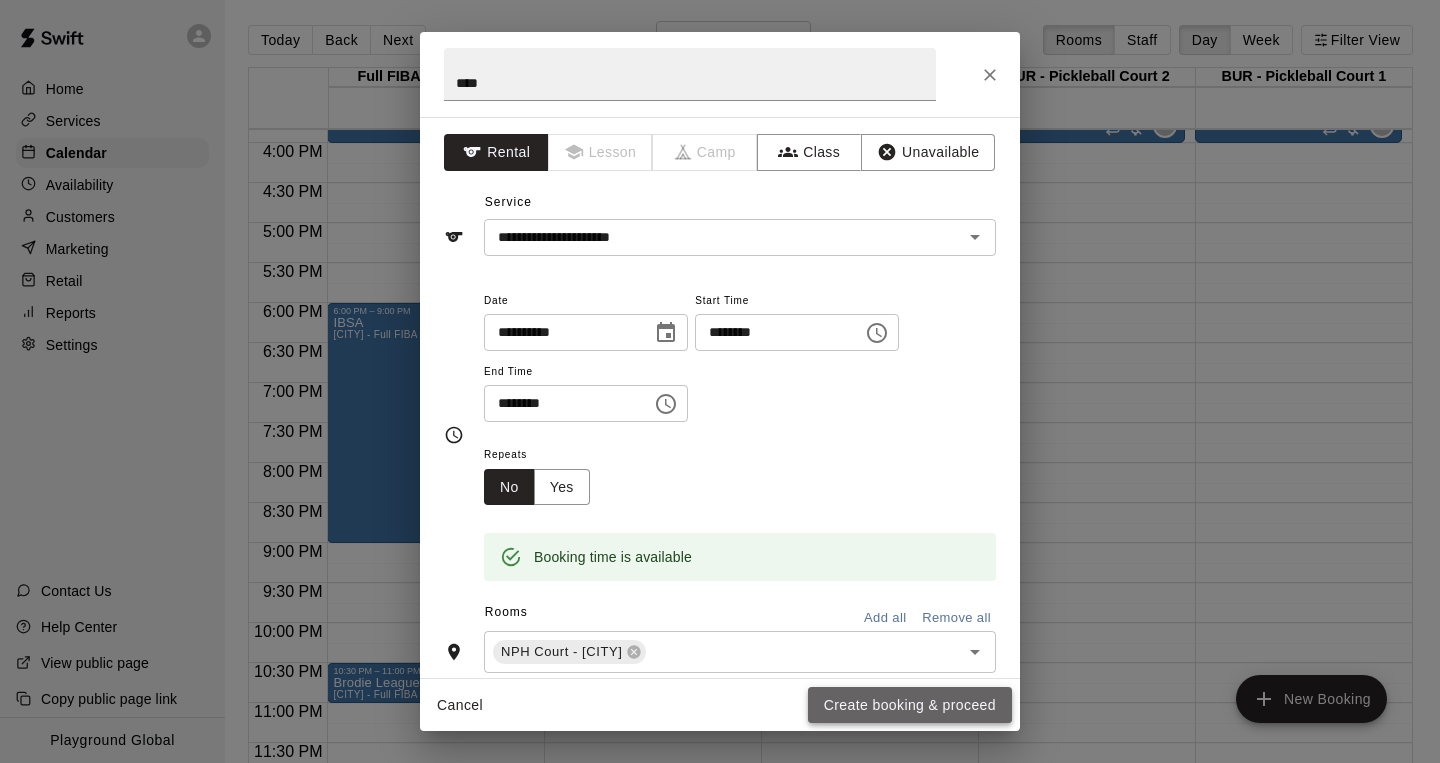 click on "Create booking & proceed" at bounding box center [910, 705] 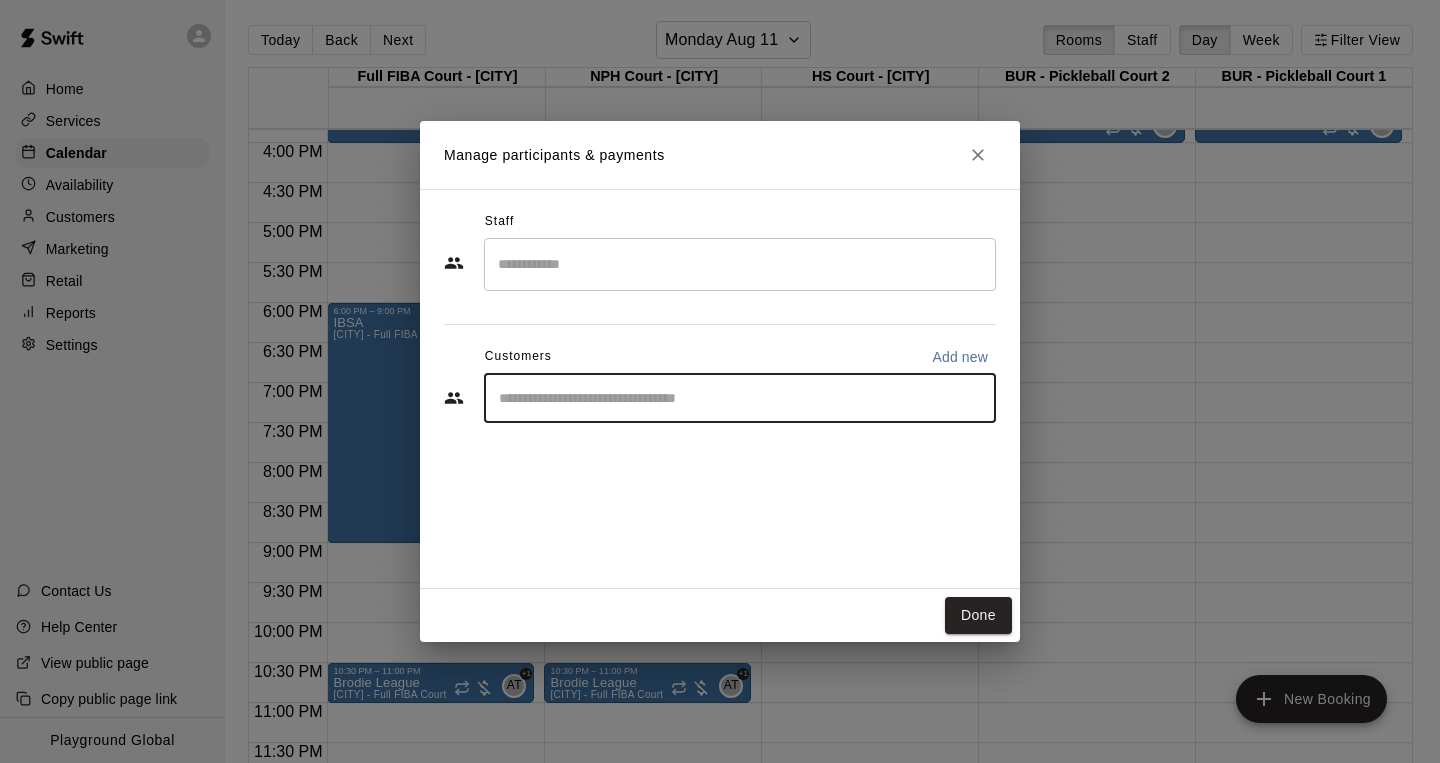 click at bounding box center [740, 398] 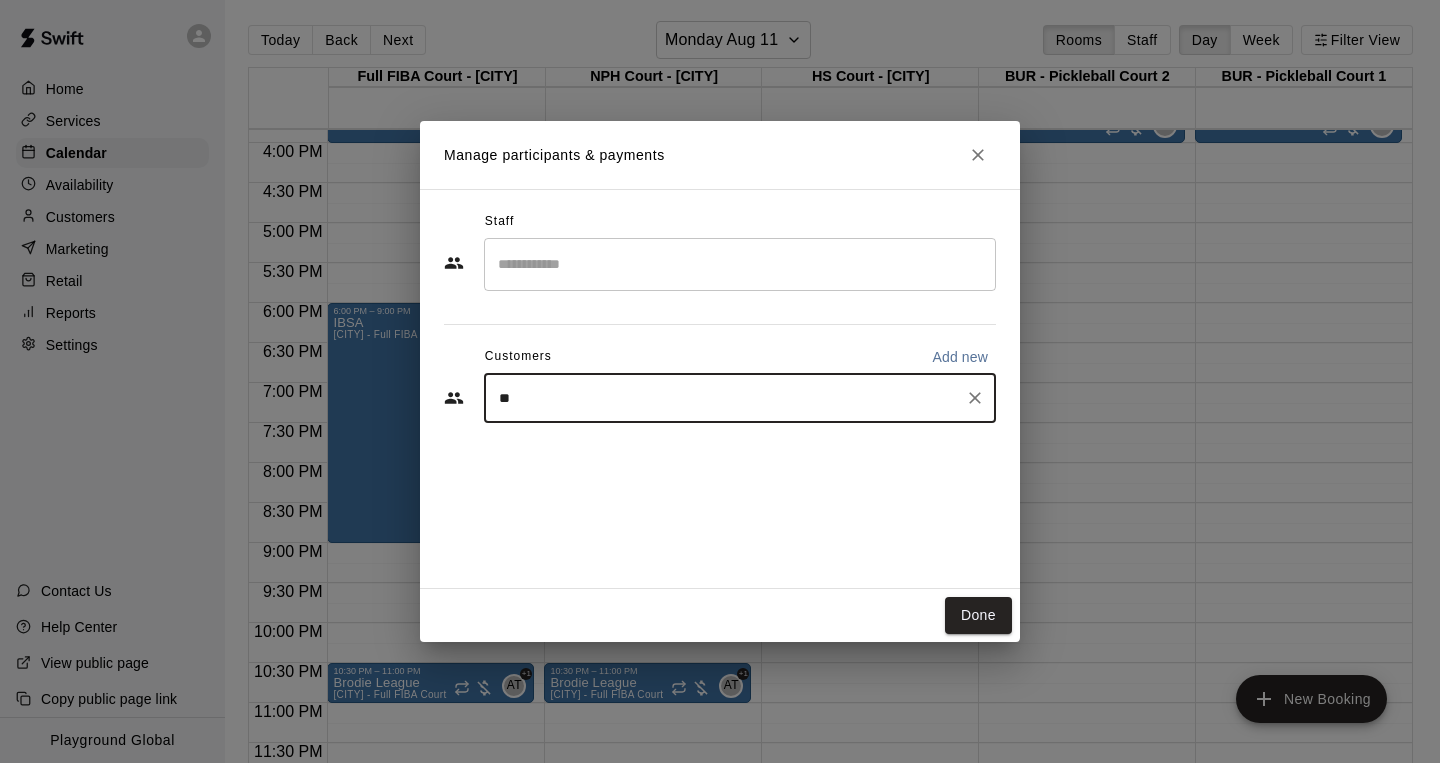type on "***" 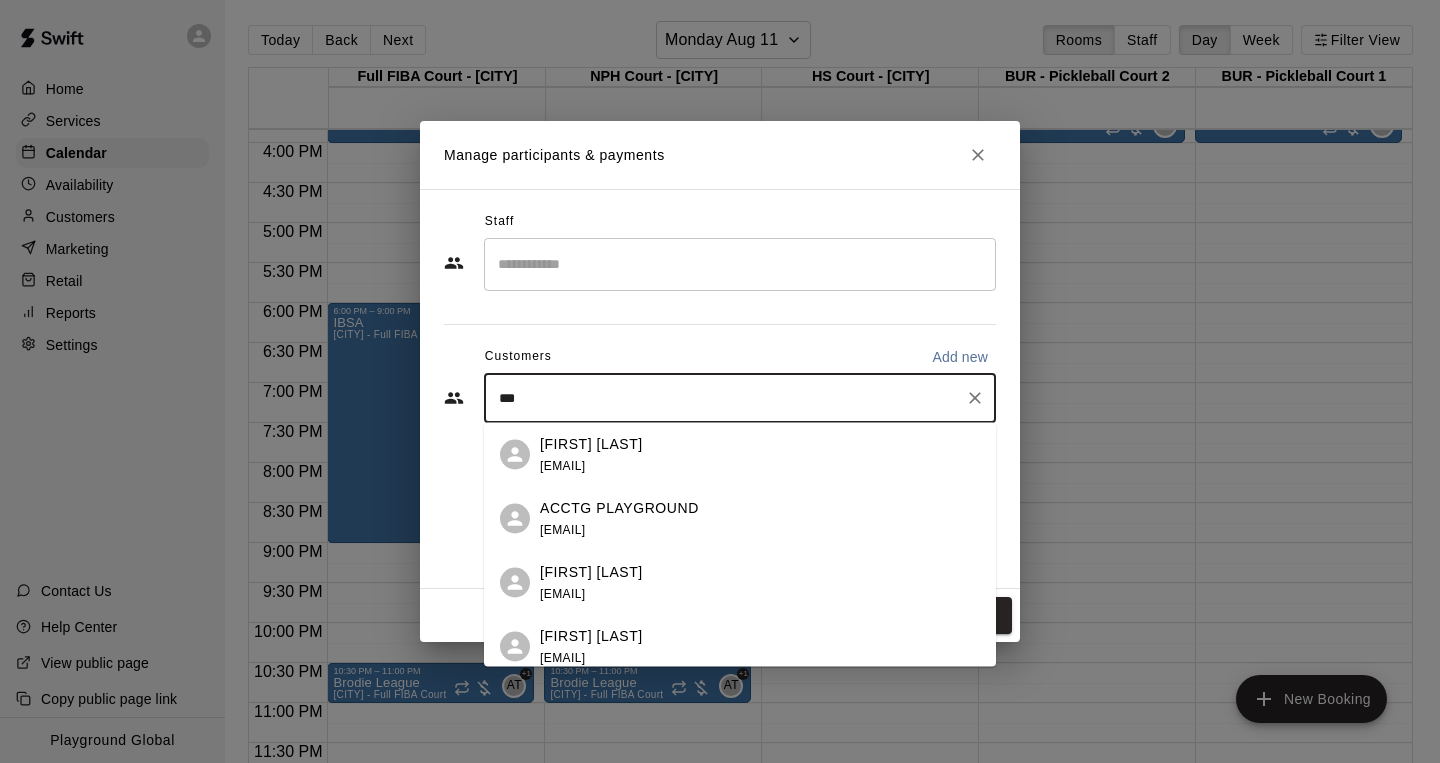click on "ACCTG PLAYGROUND" at bounding box center [619, 507] 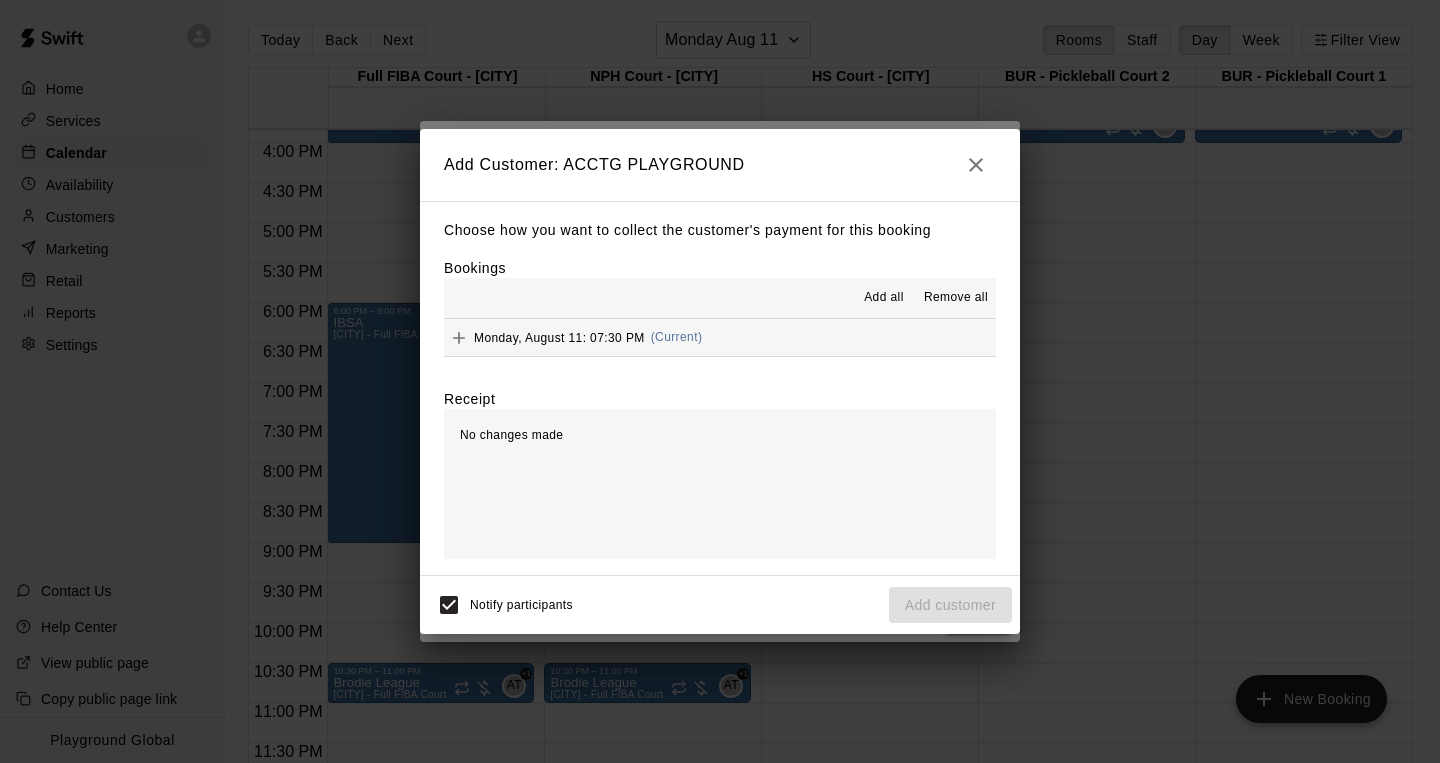 click on "Add all" at bounding box center [884, 298] 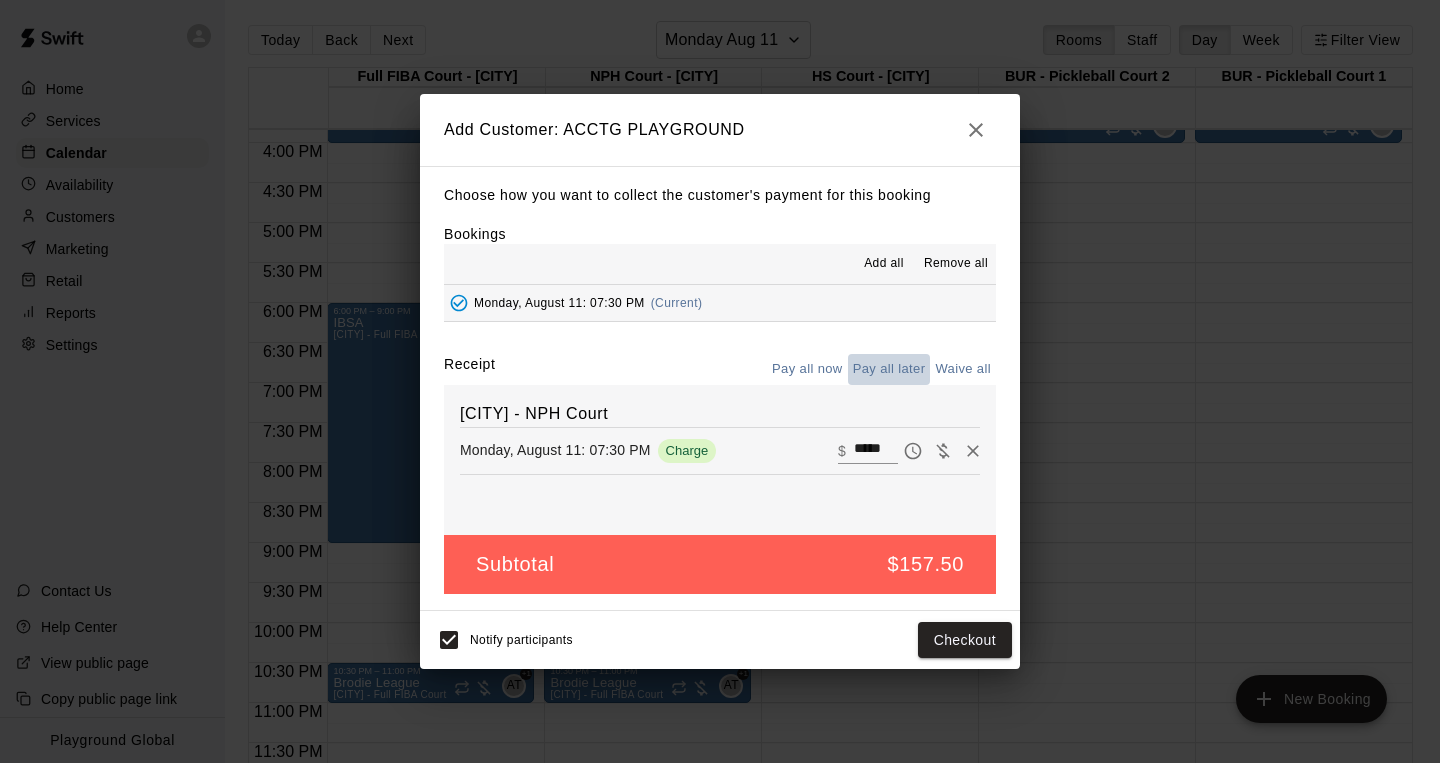 click on "Pay all later" at bounding box center [889, 369] 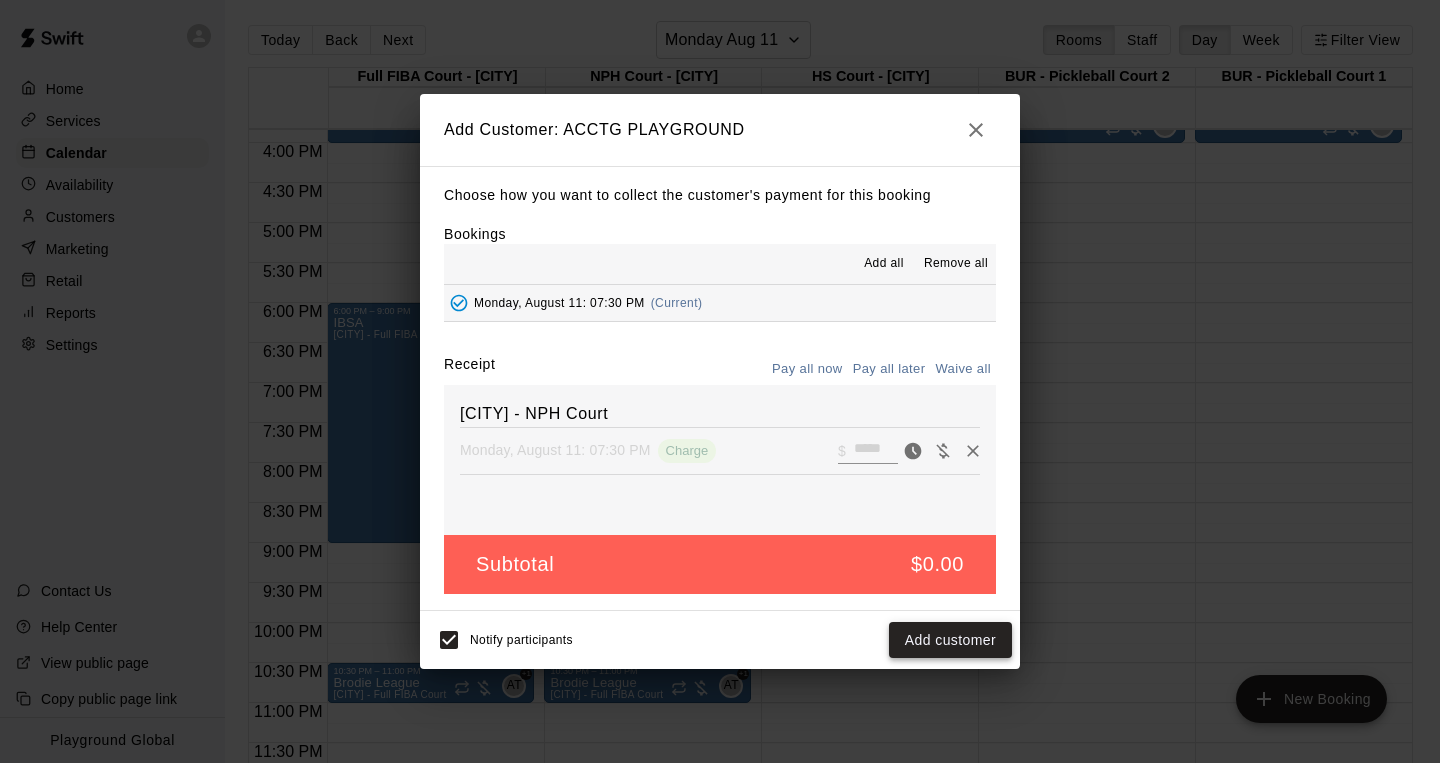 click on "Add customer" at bounding box center (950, 640) 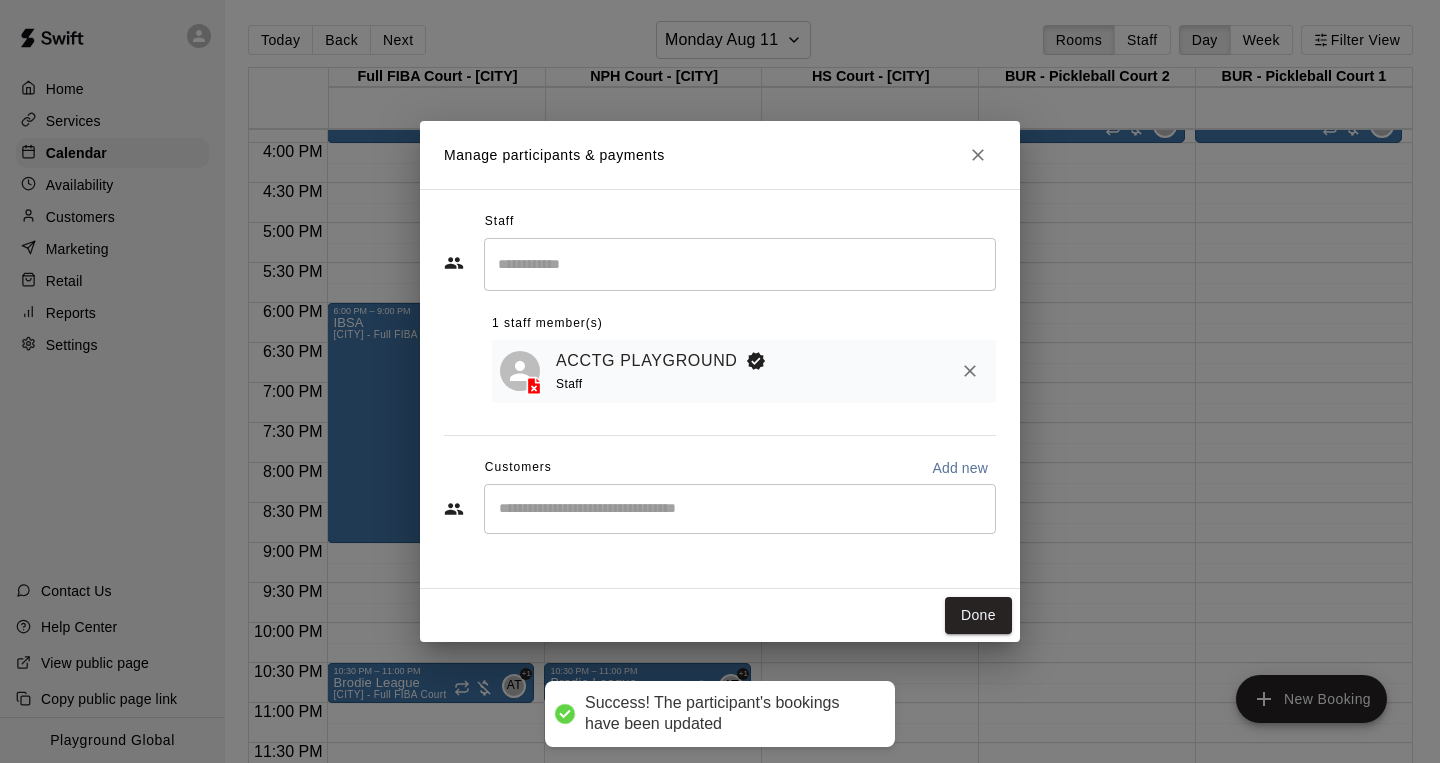 click on "​" at bounding box center [740, 509] 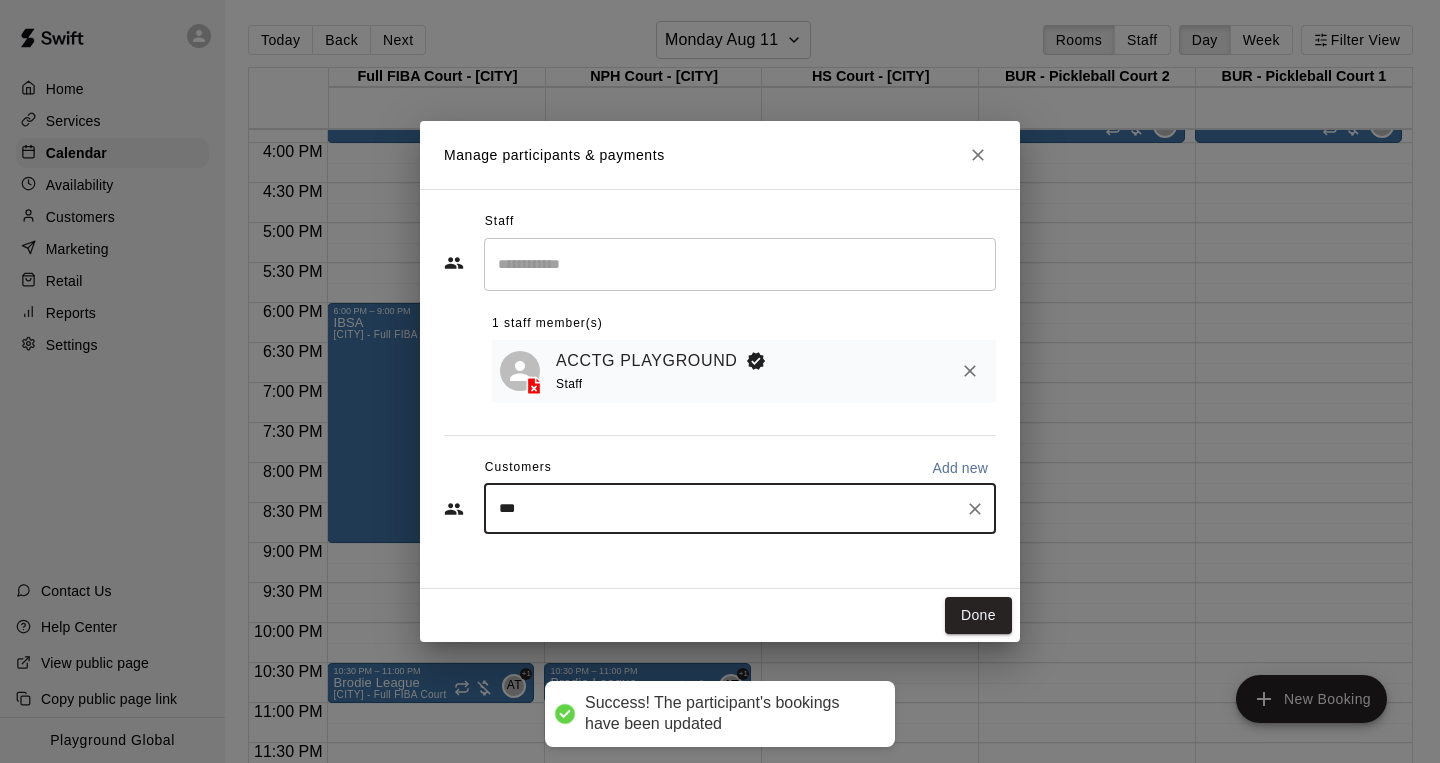 type on "****" 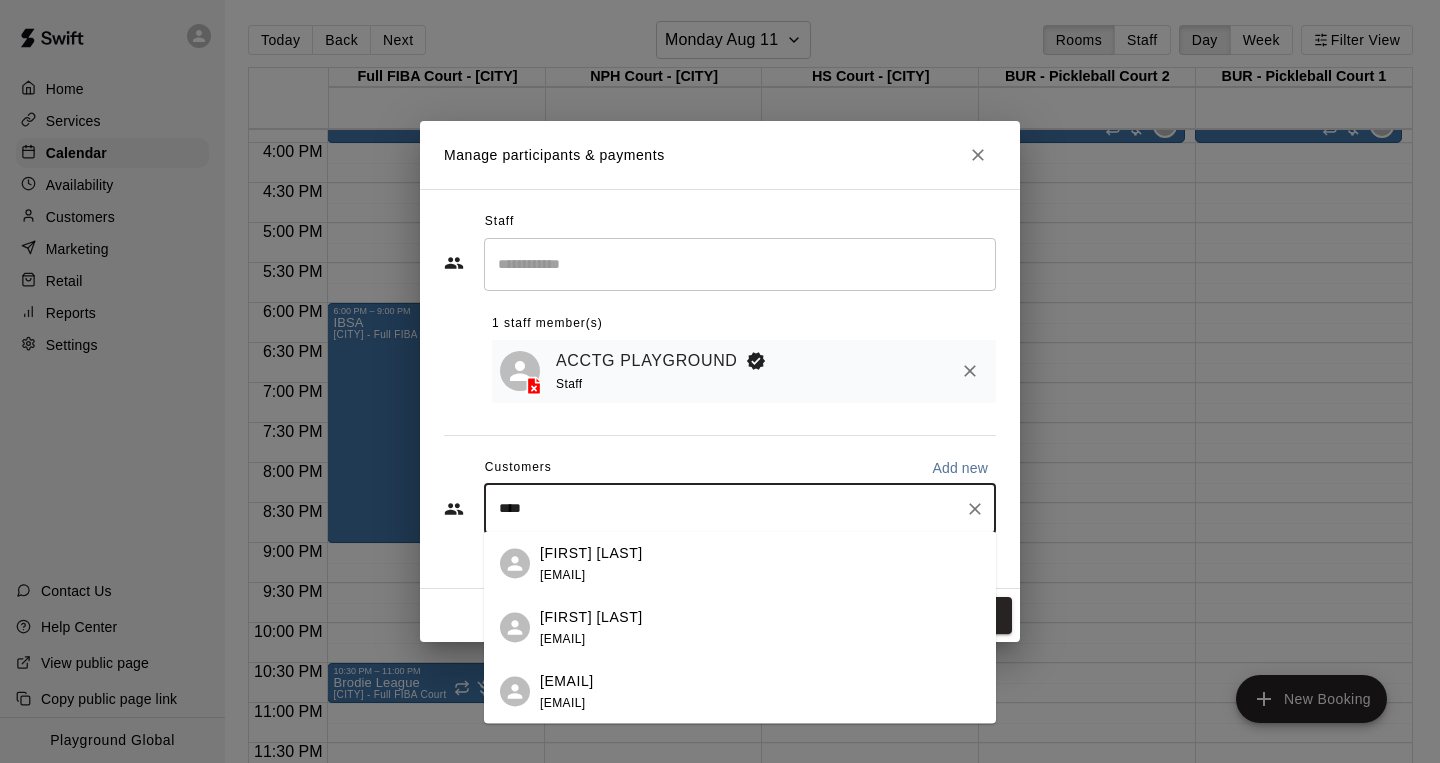 click on "[EMAIL]" at bounding box center (567, 680) 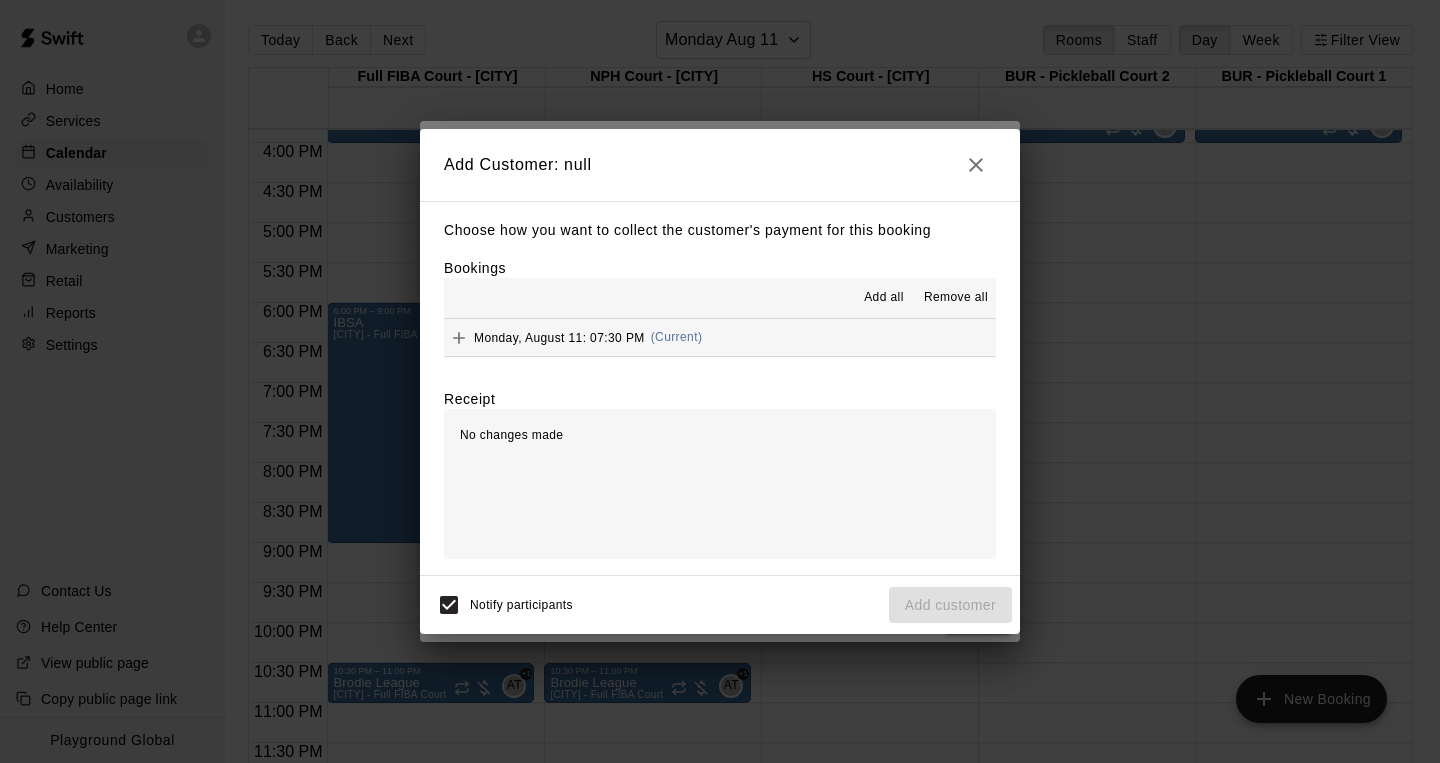 click on "Add all" at bounding box center (884, 298) 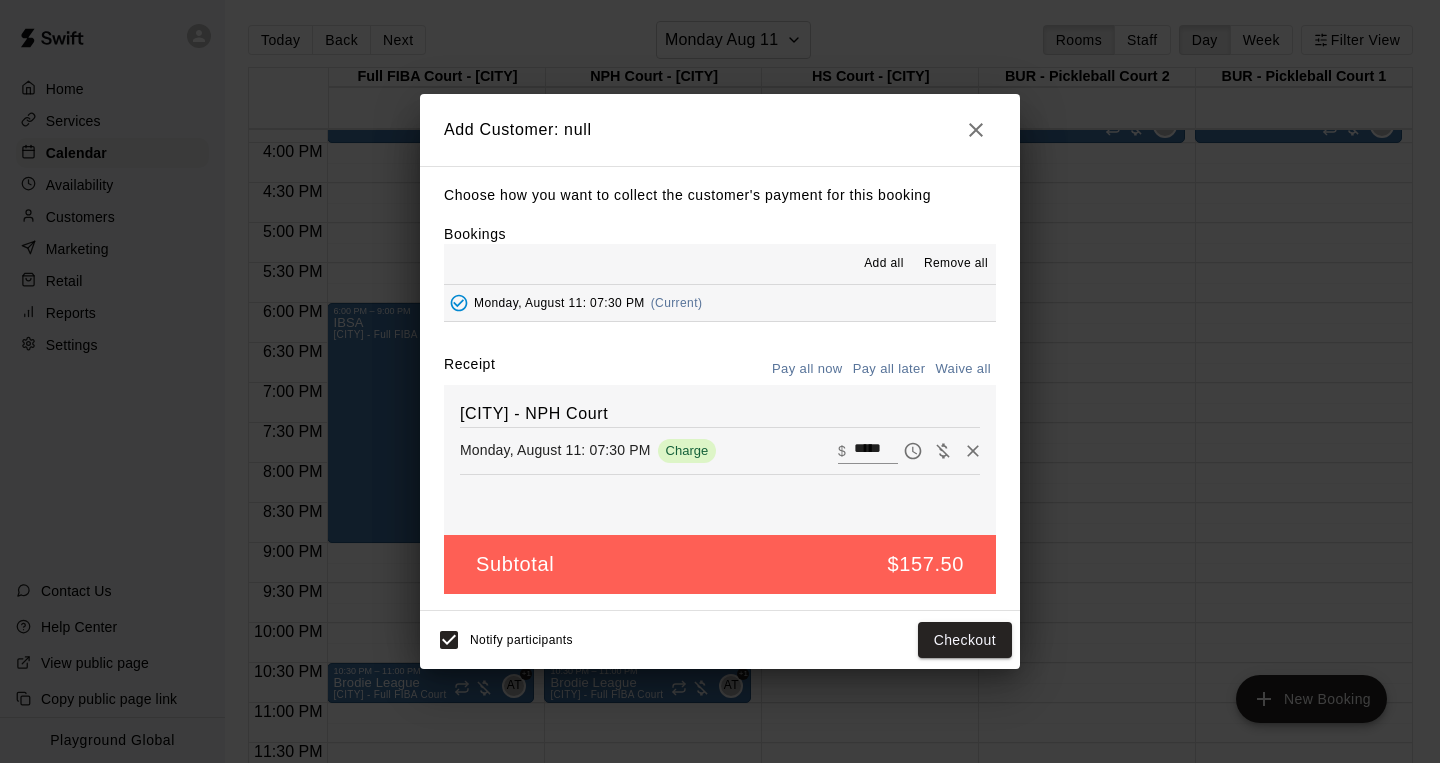 click on "Pay all later" at bounding box center (889, 369) 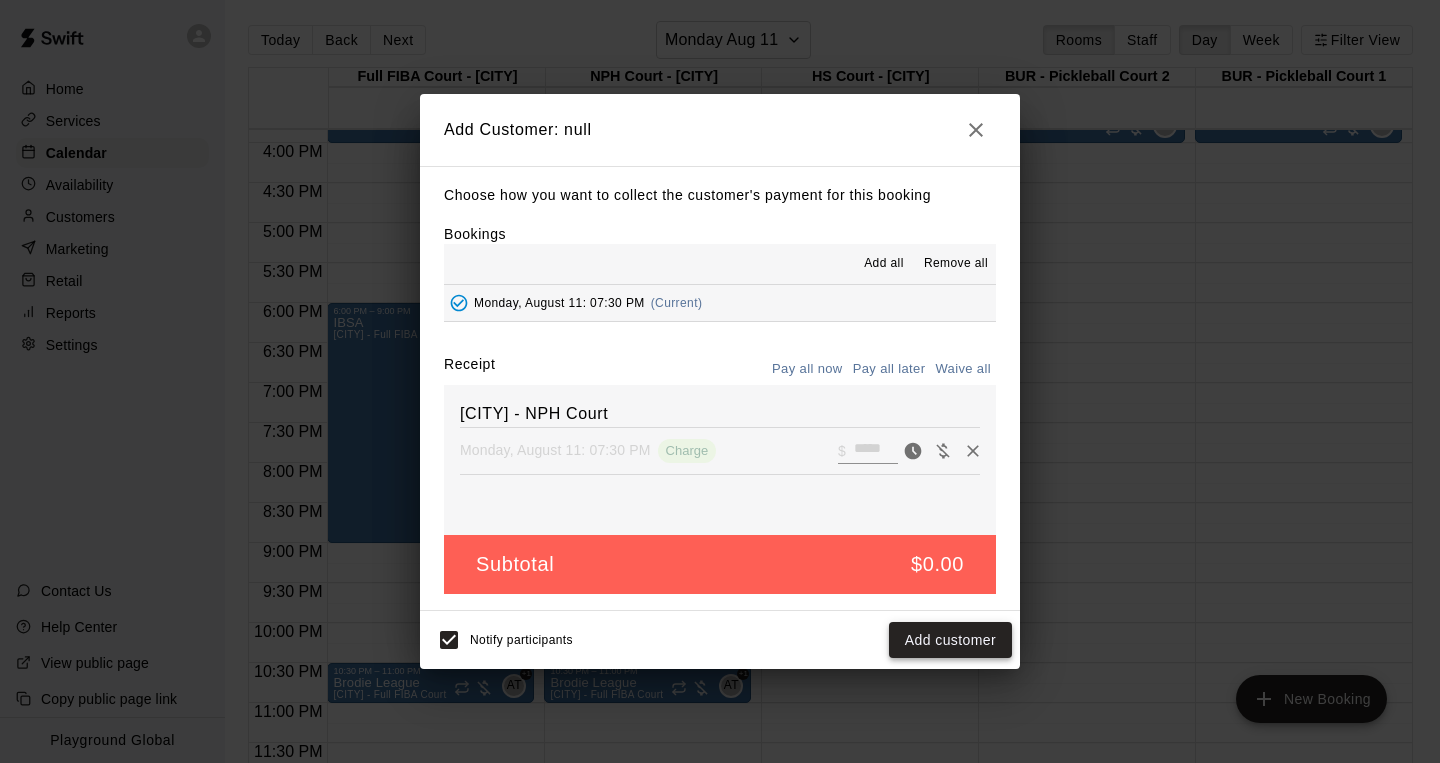 click on "Add customer" at bounding box center [950, 640] 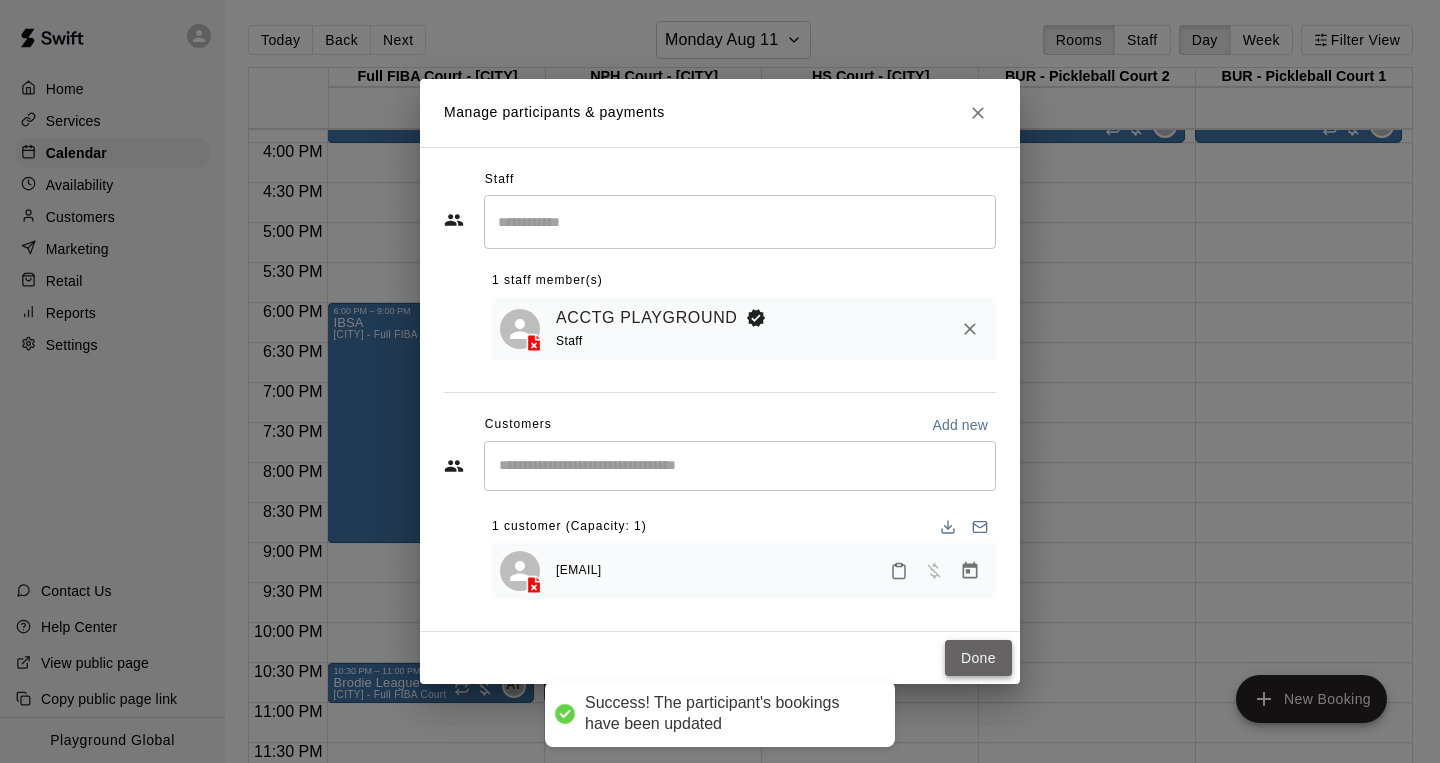 click on "Done" at bounding box center (978, 658) 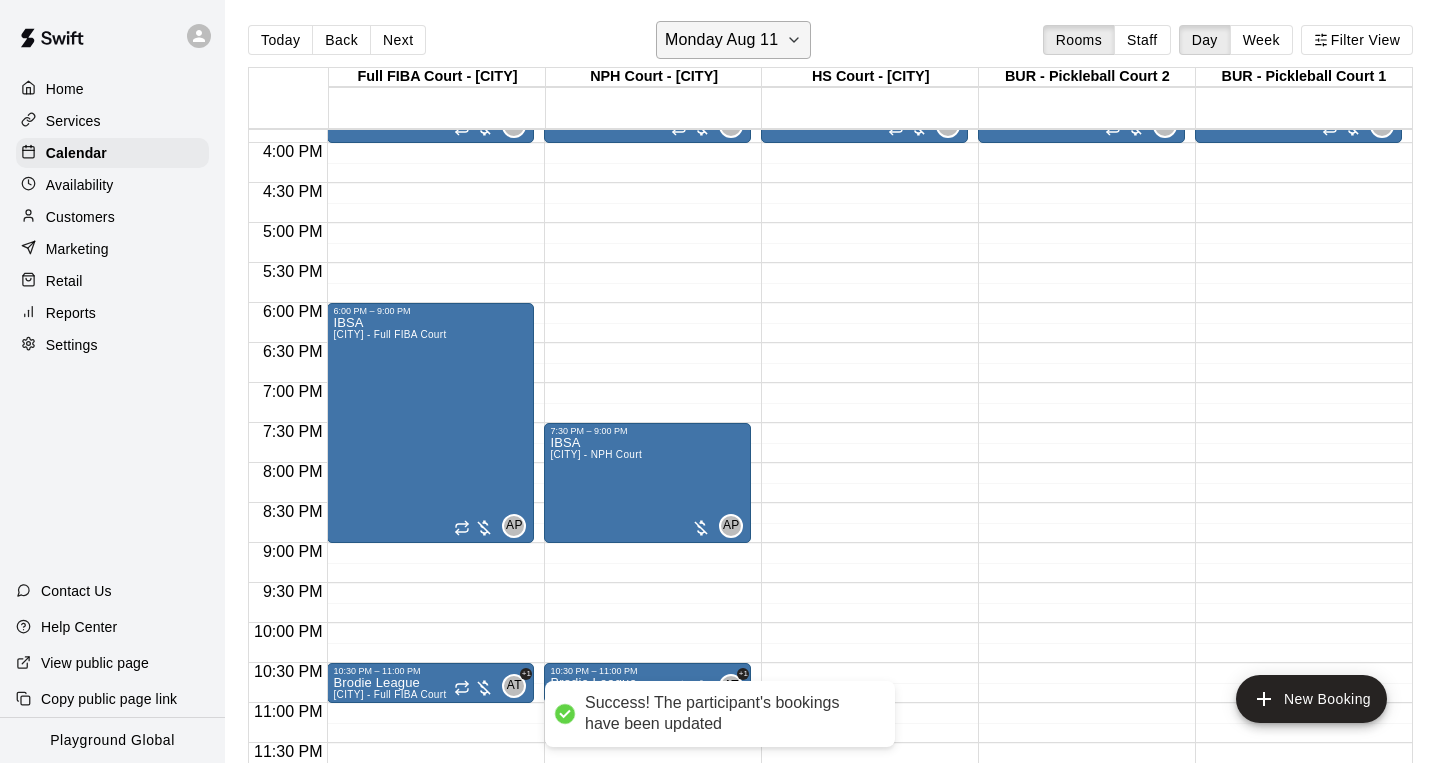 click on "Monday Aug 11" at bounding box center (733, 40) 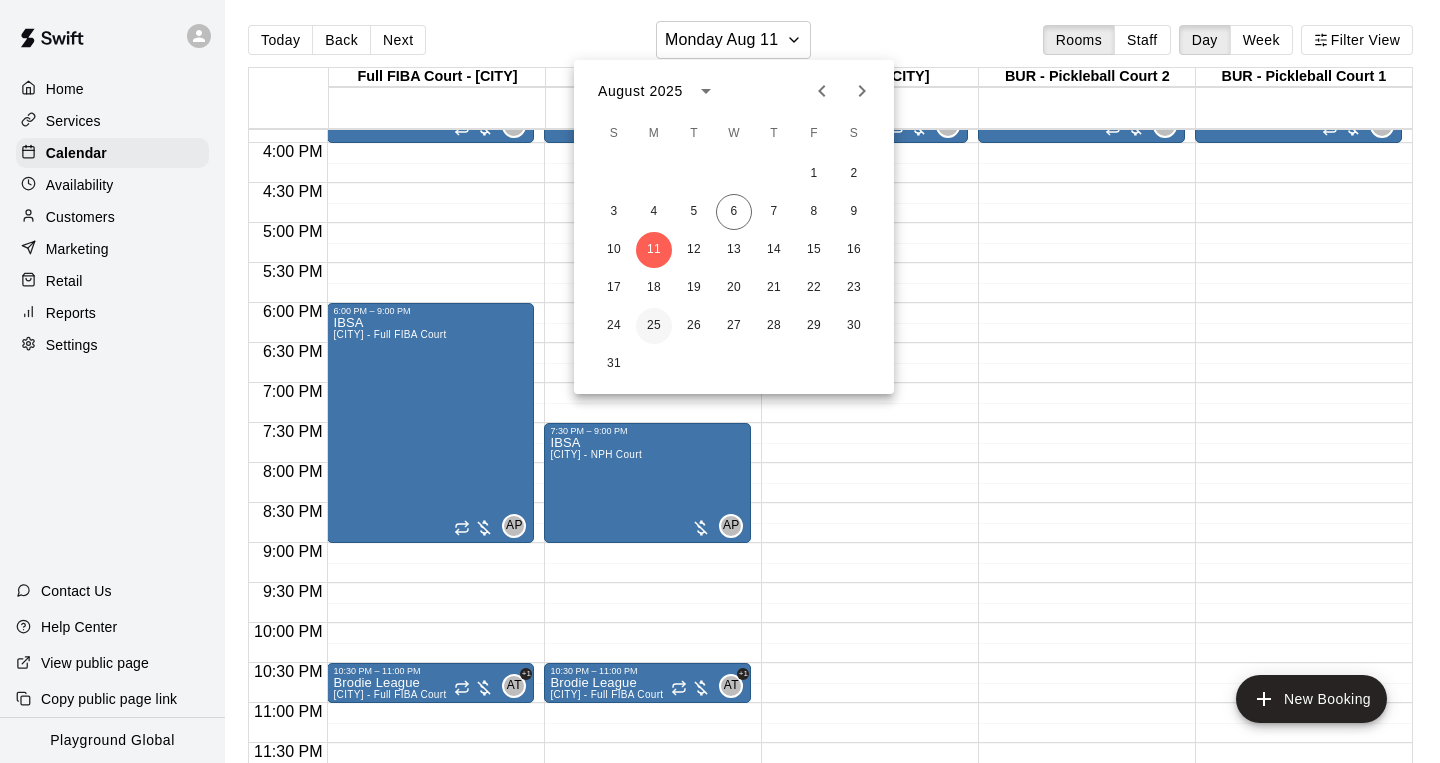 click on "25" at bounding box center [654, 326] 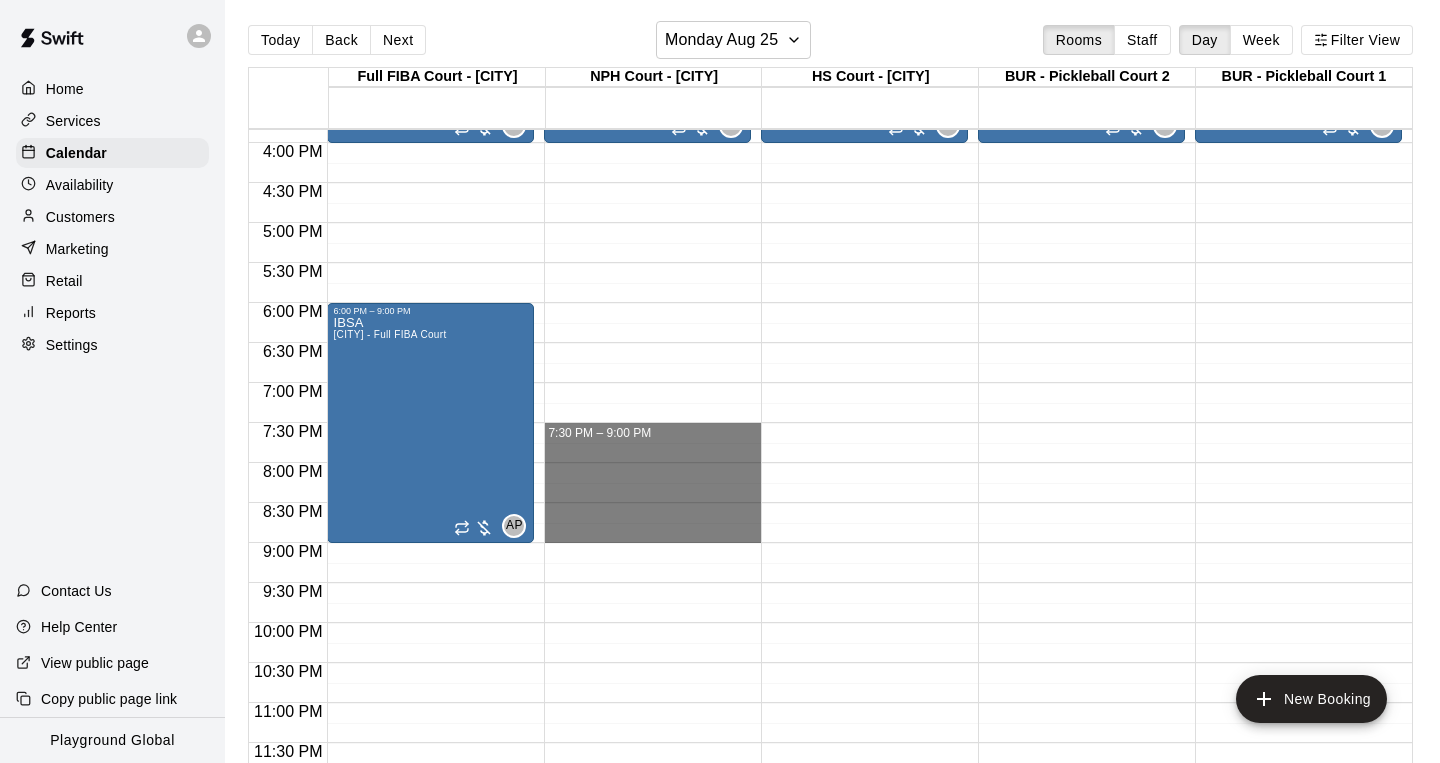 drag, startPoint x: 584, startPoint y: 432, endPoint x: 583, endPoint y: 530, distance: 98.005104 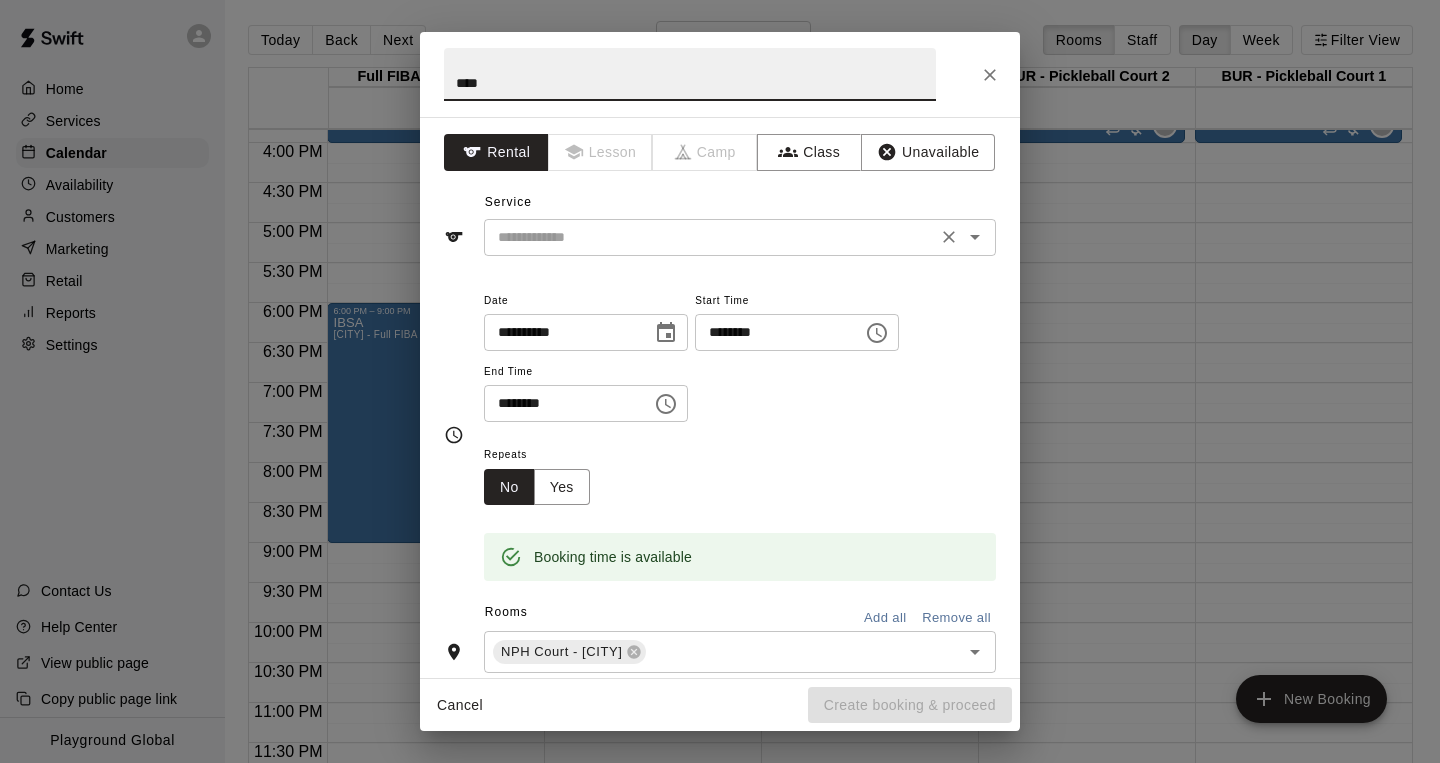 click 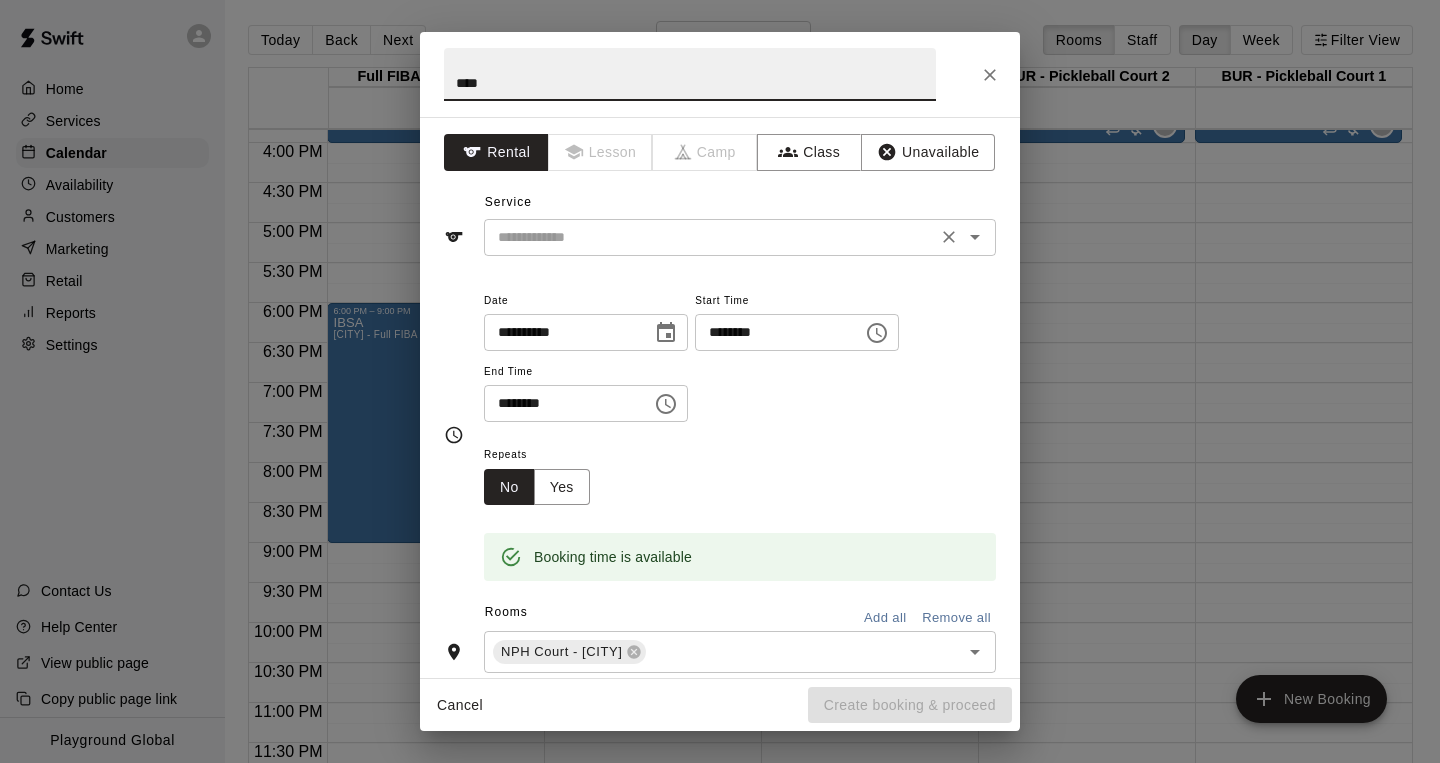 type on "****" 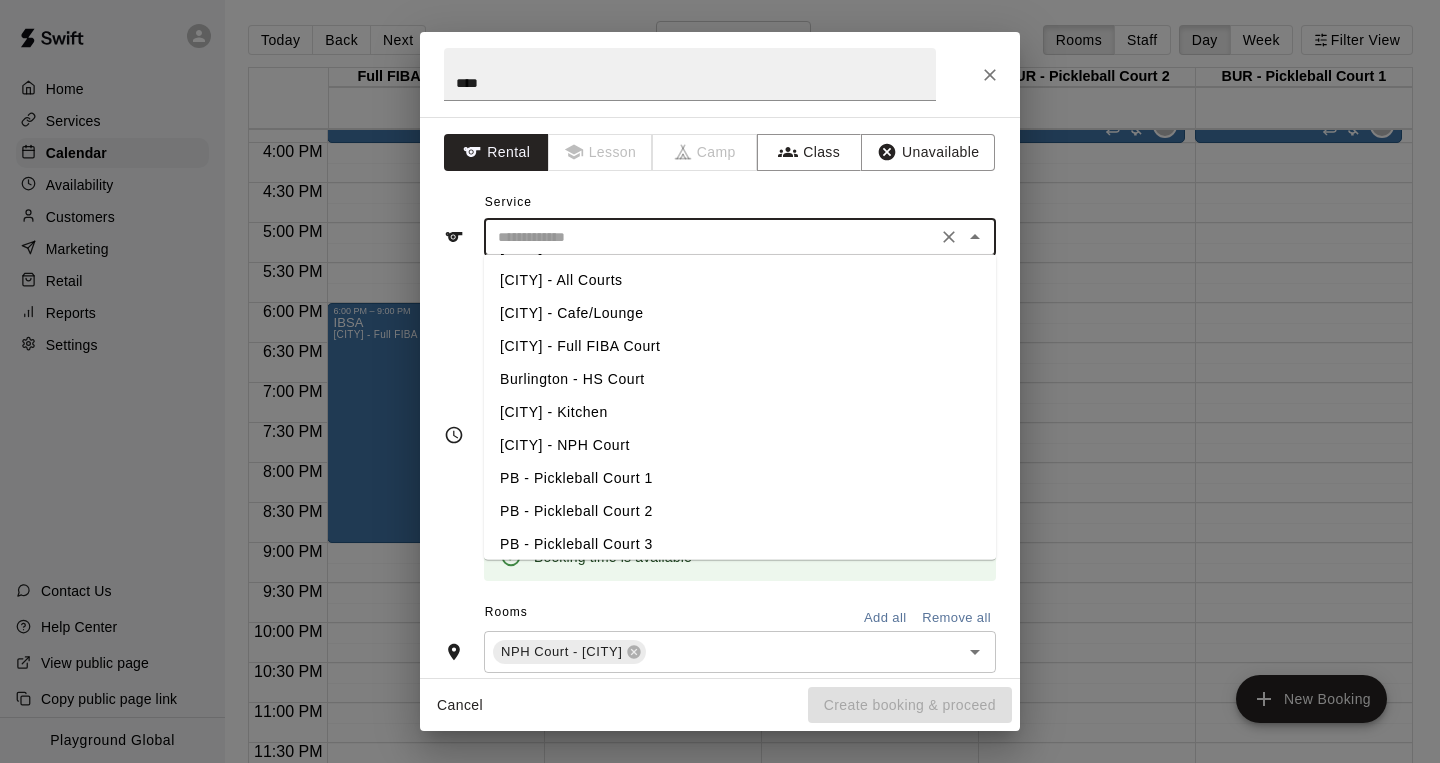 scroll, scrollTop: 243, scrollLeft: 0, axis: vertical 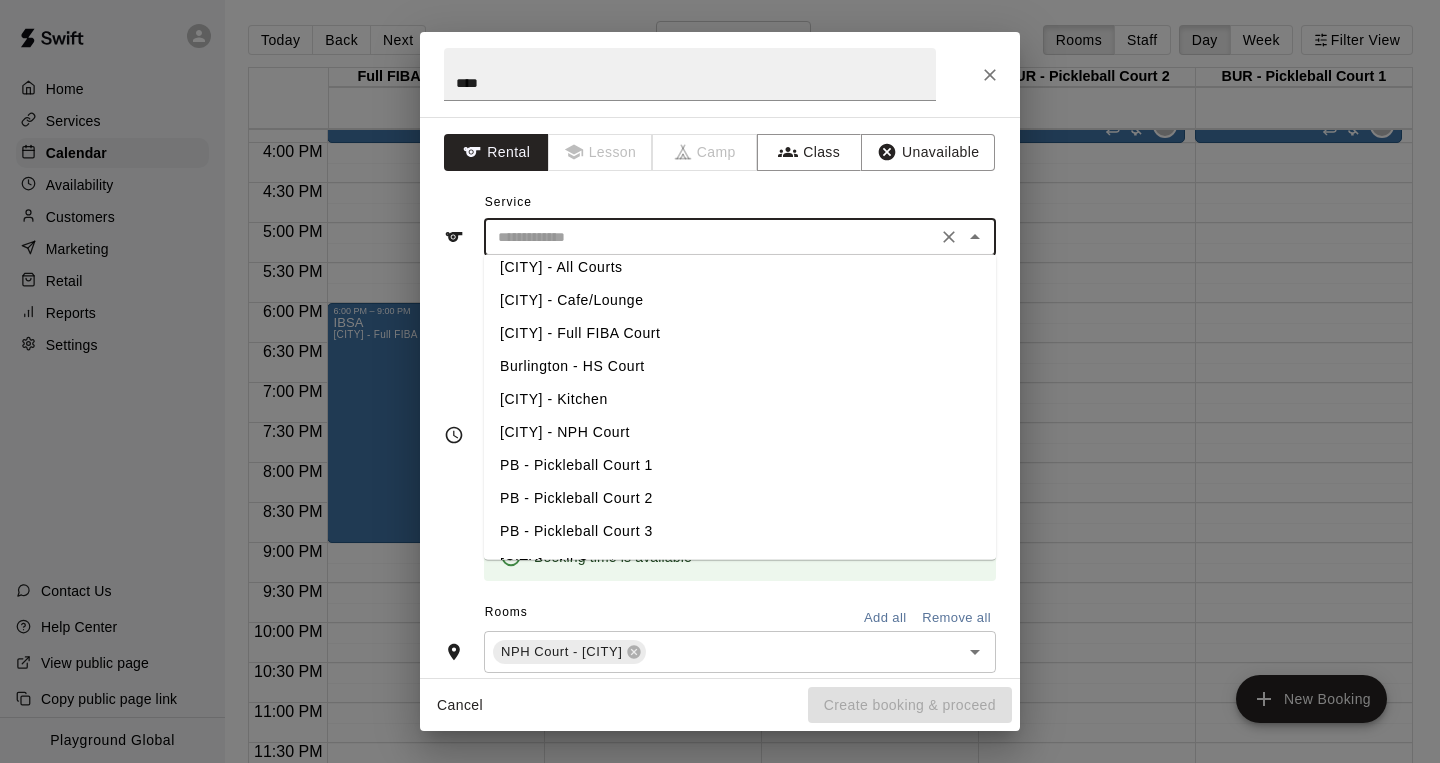 click on "[CITY] - NPH Court" at bounding box center (740, 432) 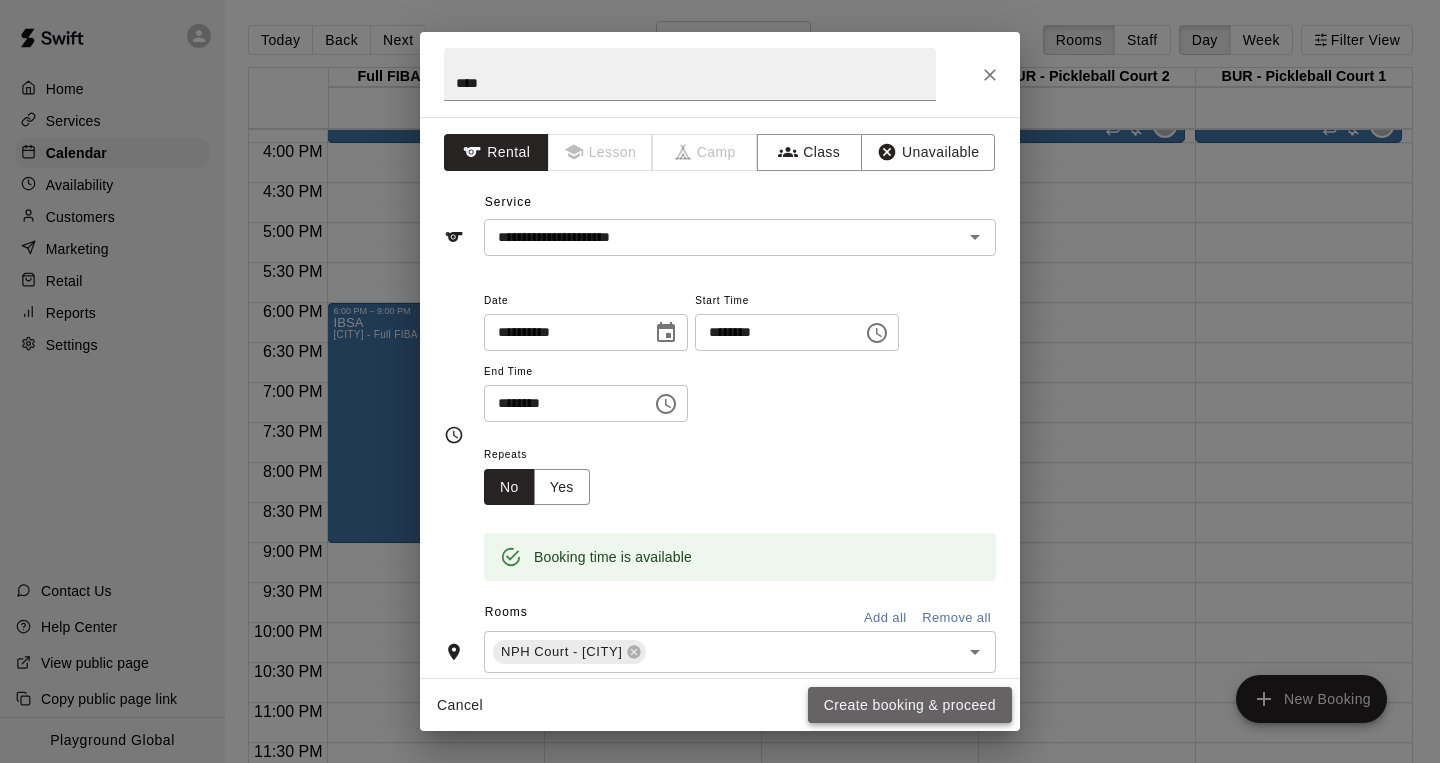 click on "Create booking & proceed" at bounding box center (910, 705) 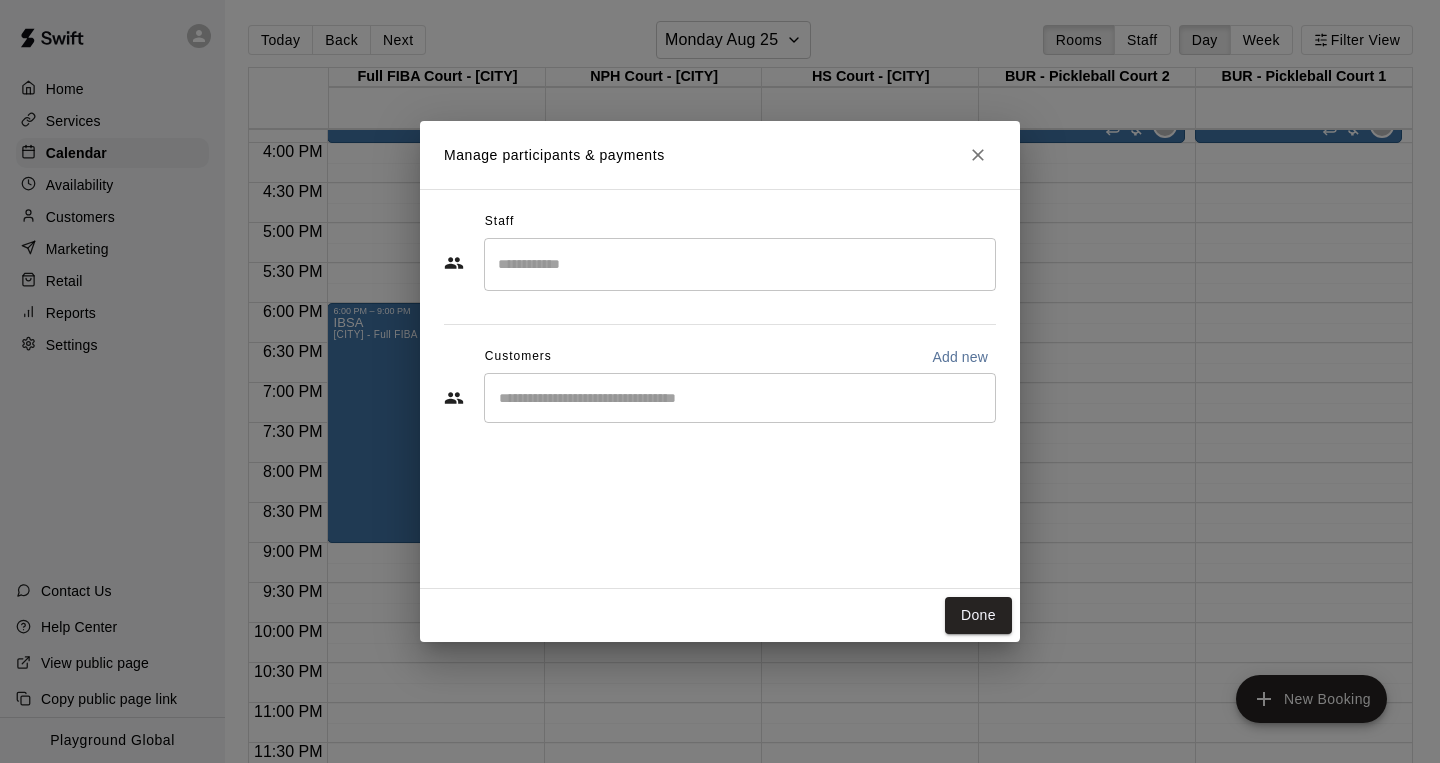 click on "​" at bounding box center [740, 398] 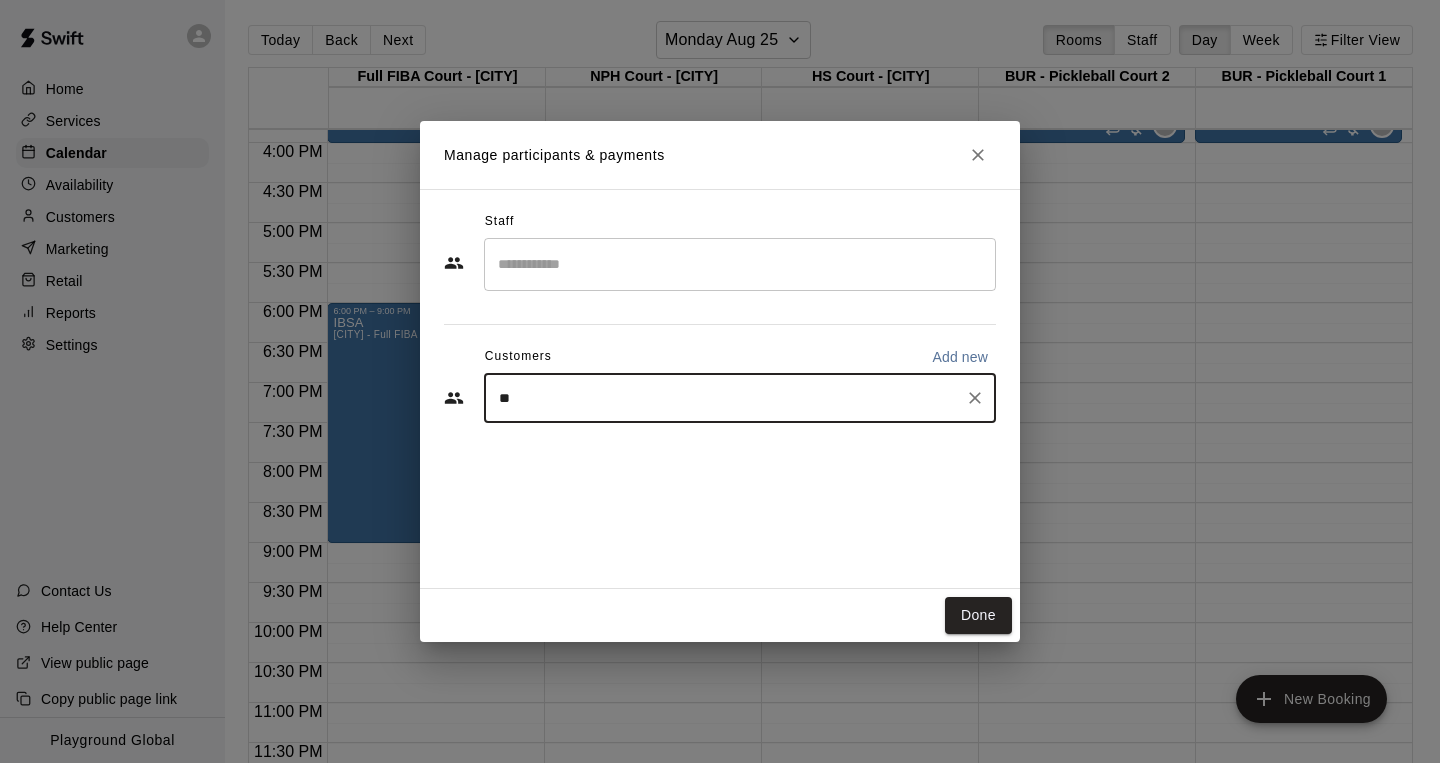 type on "***" 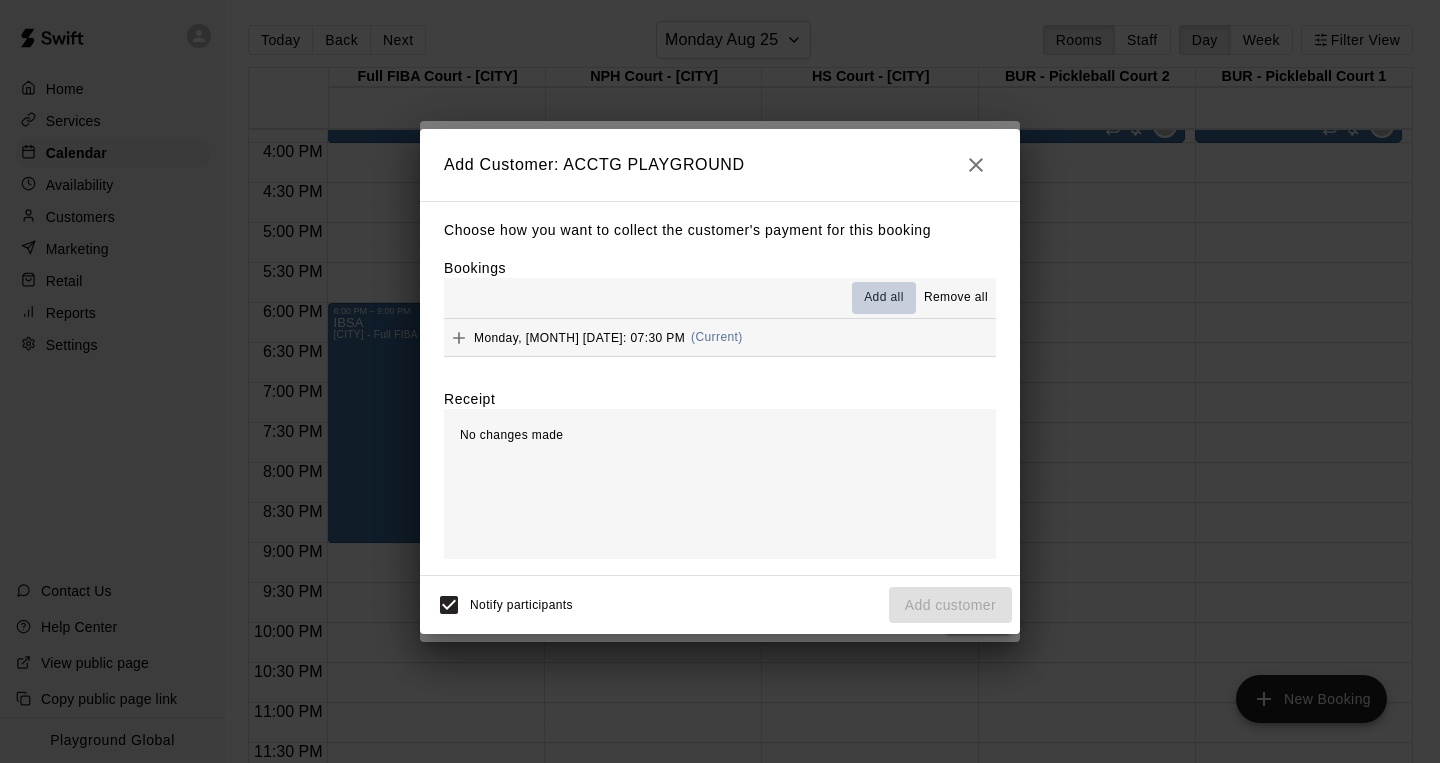 click on "Add all" at bounding box center (884, 298) 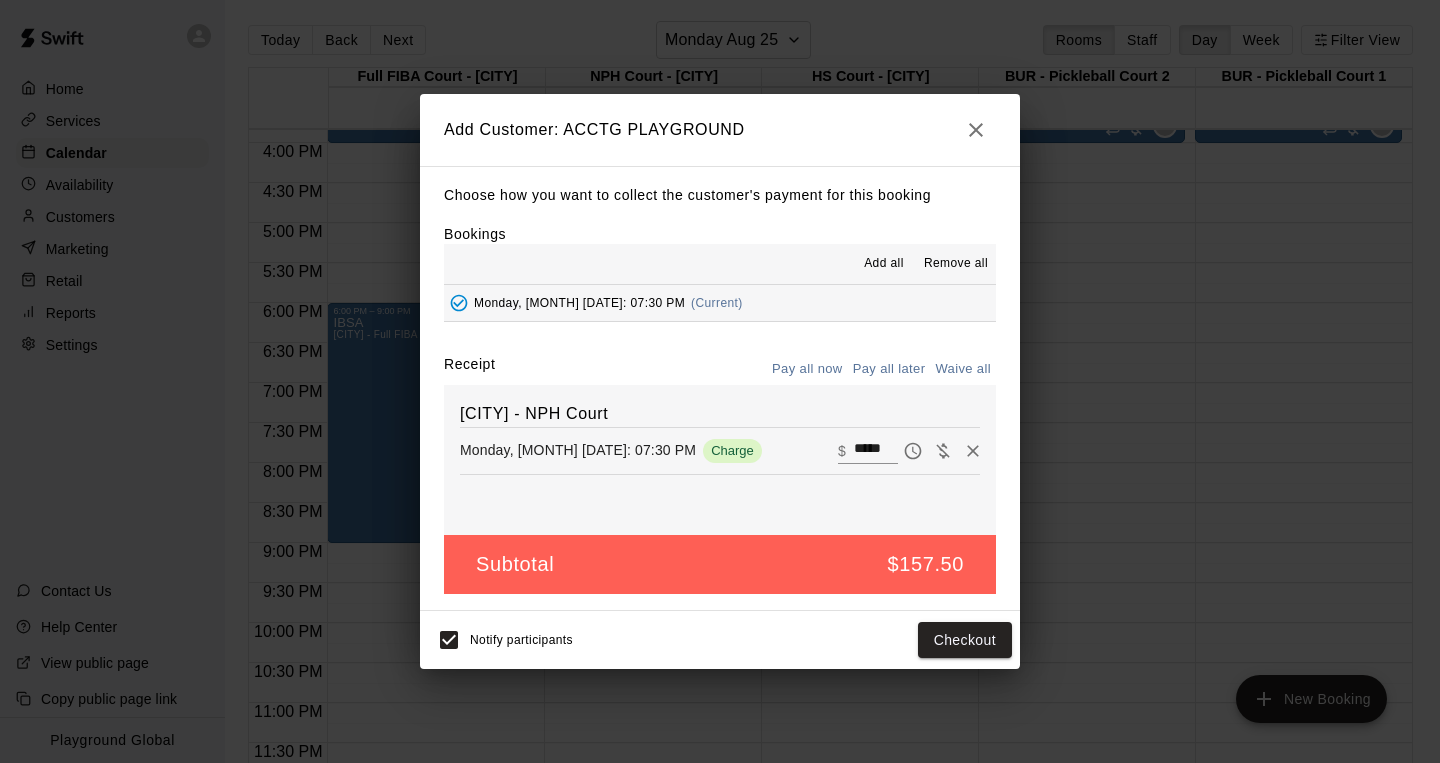 click on "Pay all later" at bounding box center [889, 369] 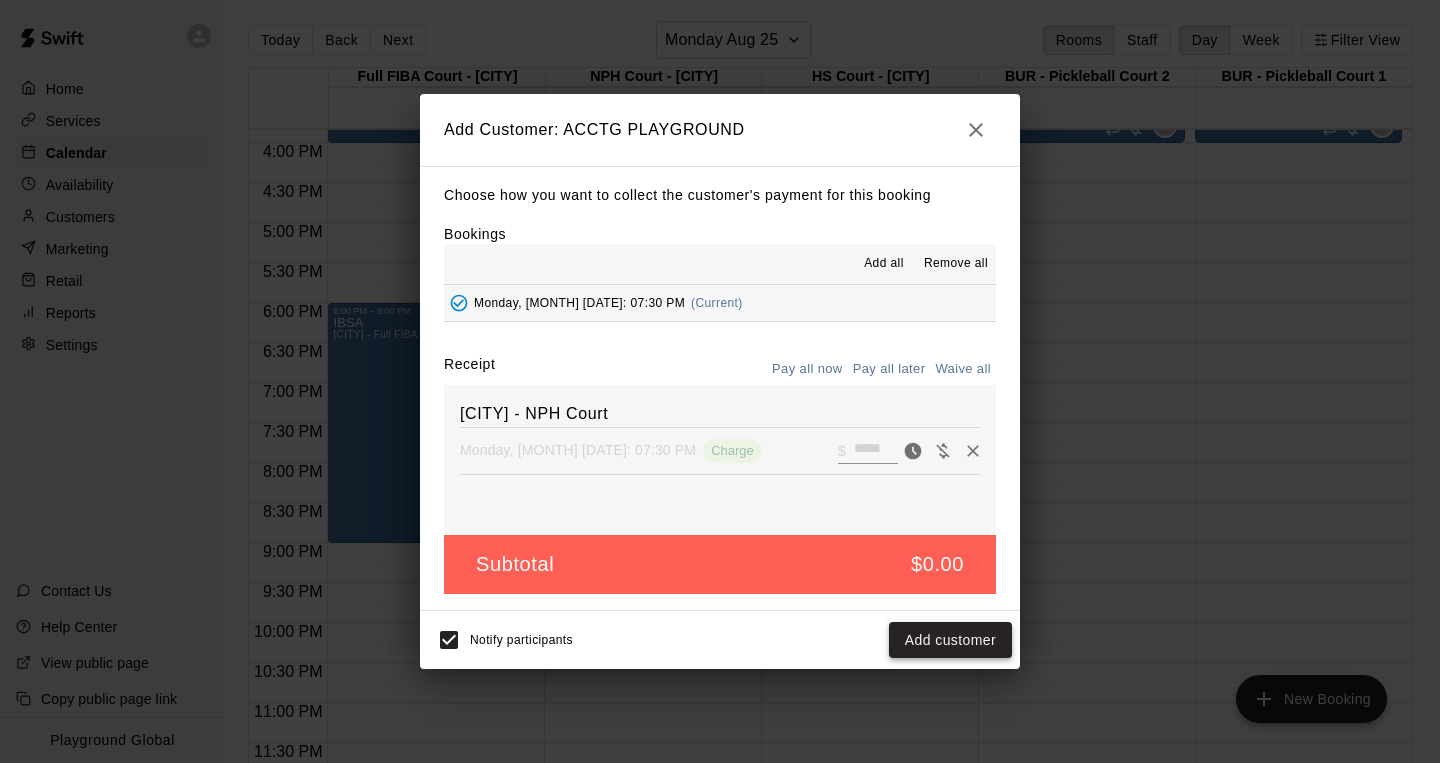 click on "Add customer" at bounding box center (950, 640) 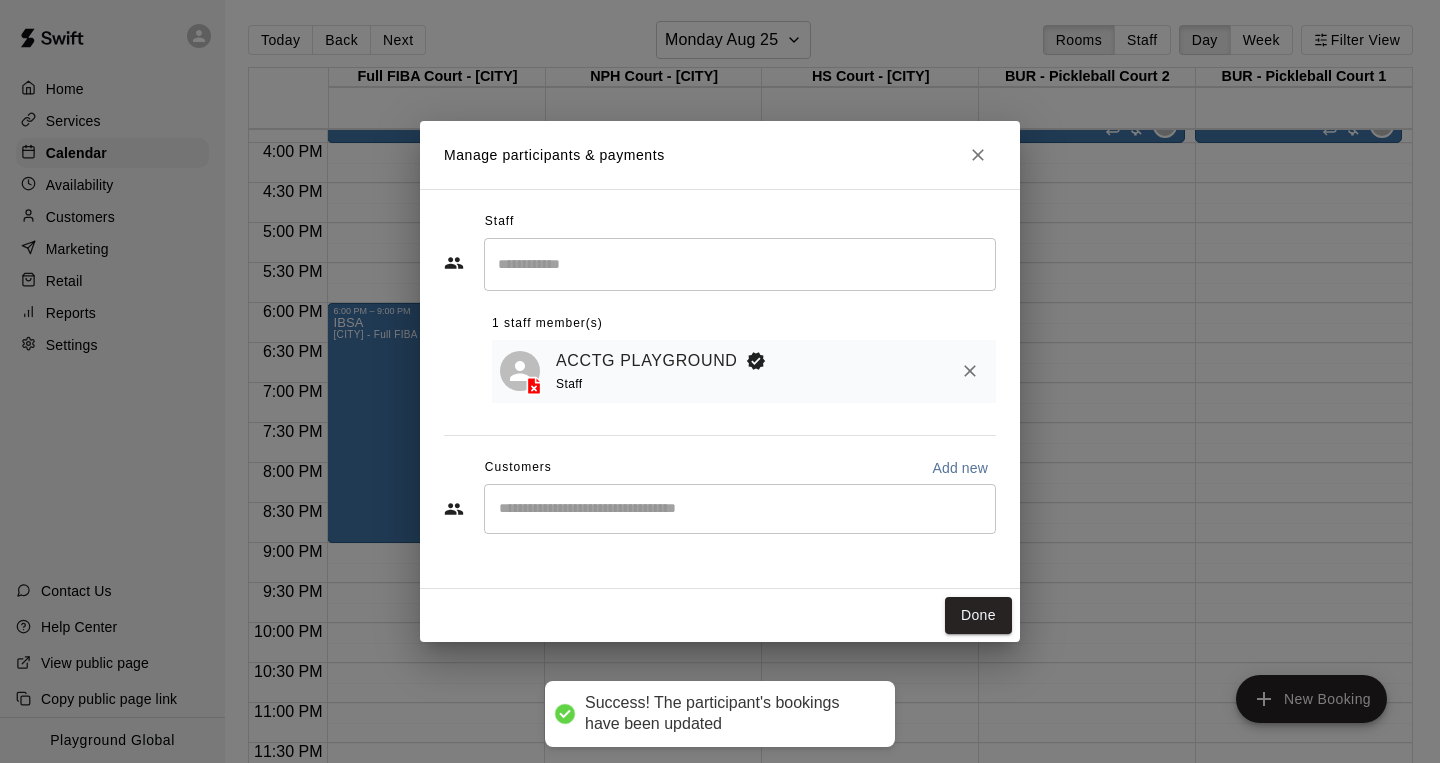 click on "​" at bounding box center (740, 509) 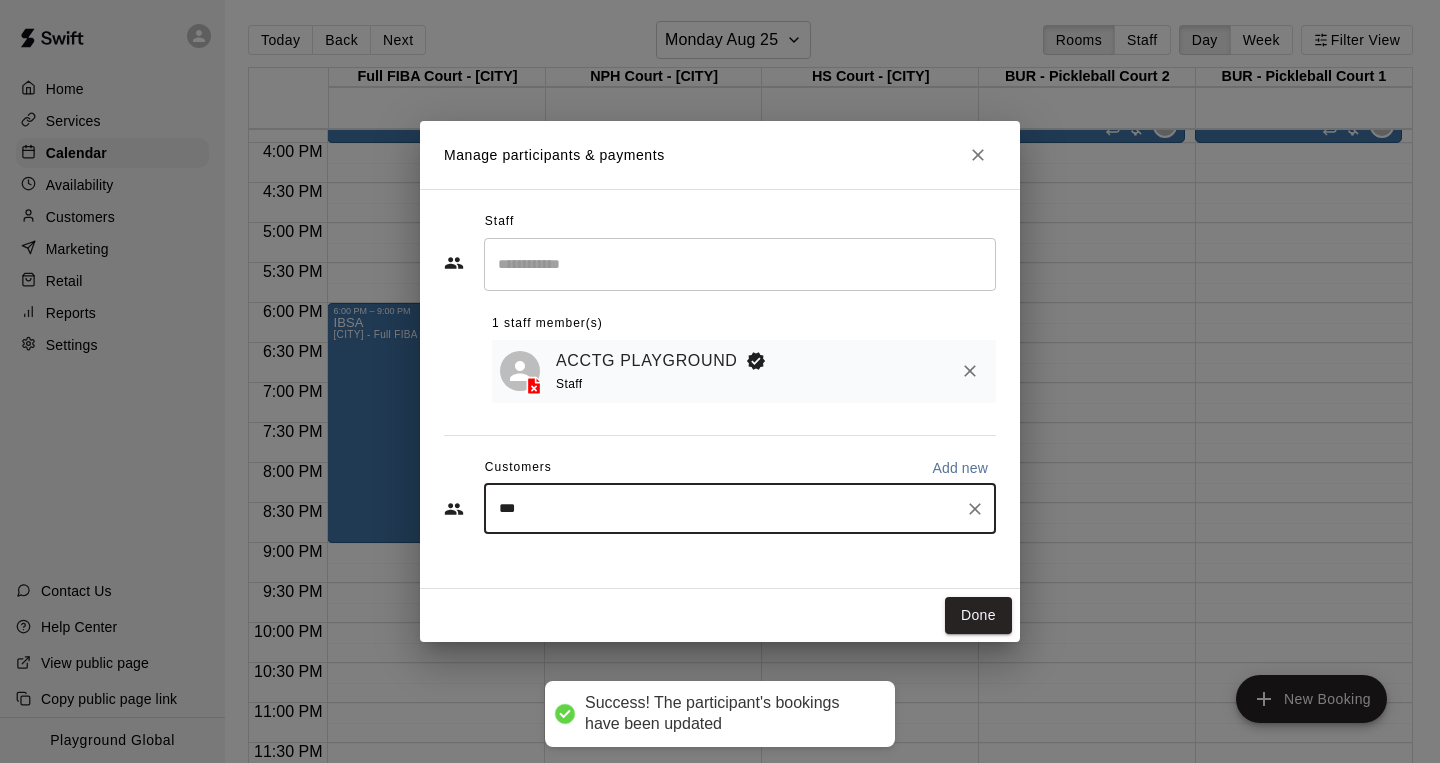 type on "****" 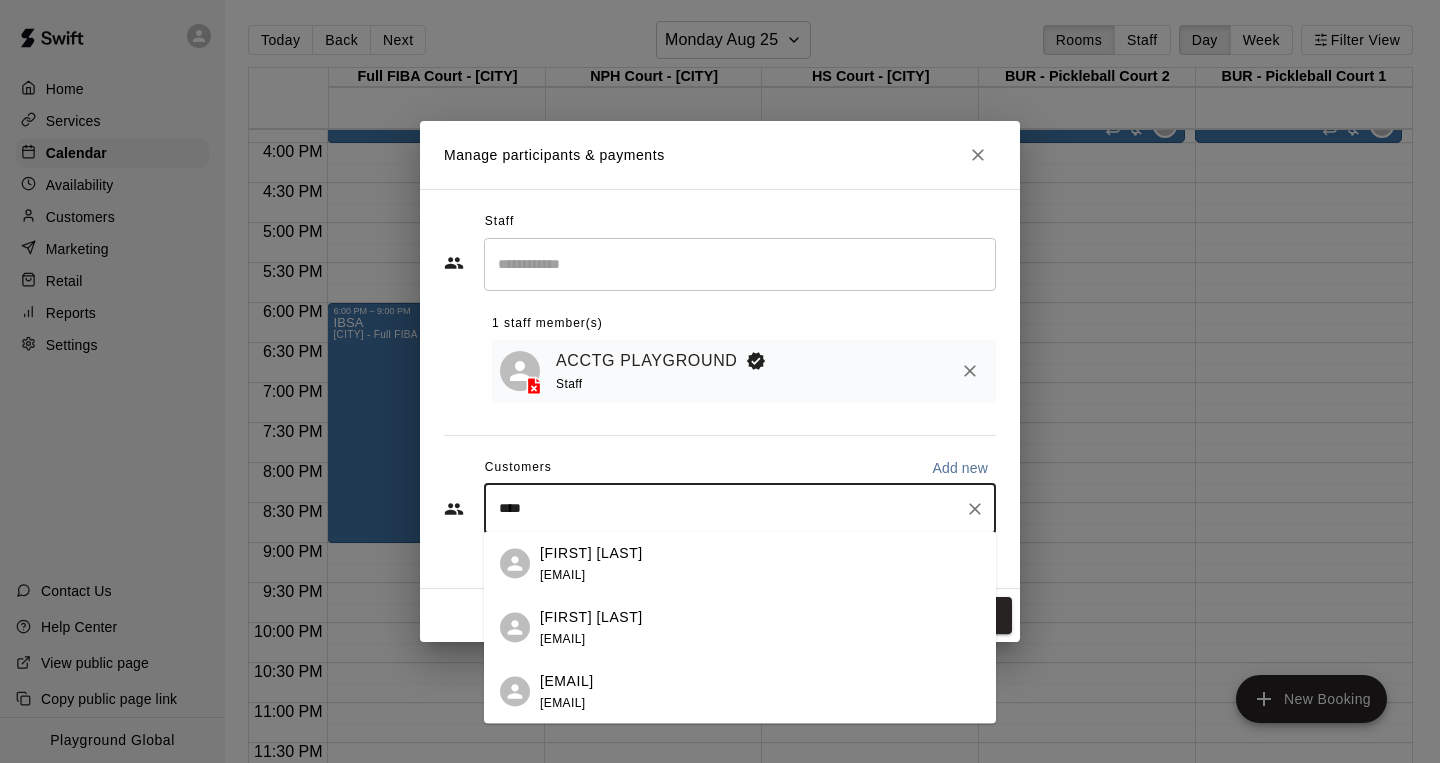 click on "[EMAIL]" at bounding box center (567, 680) 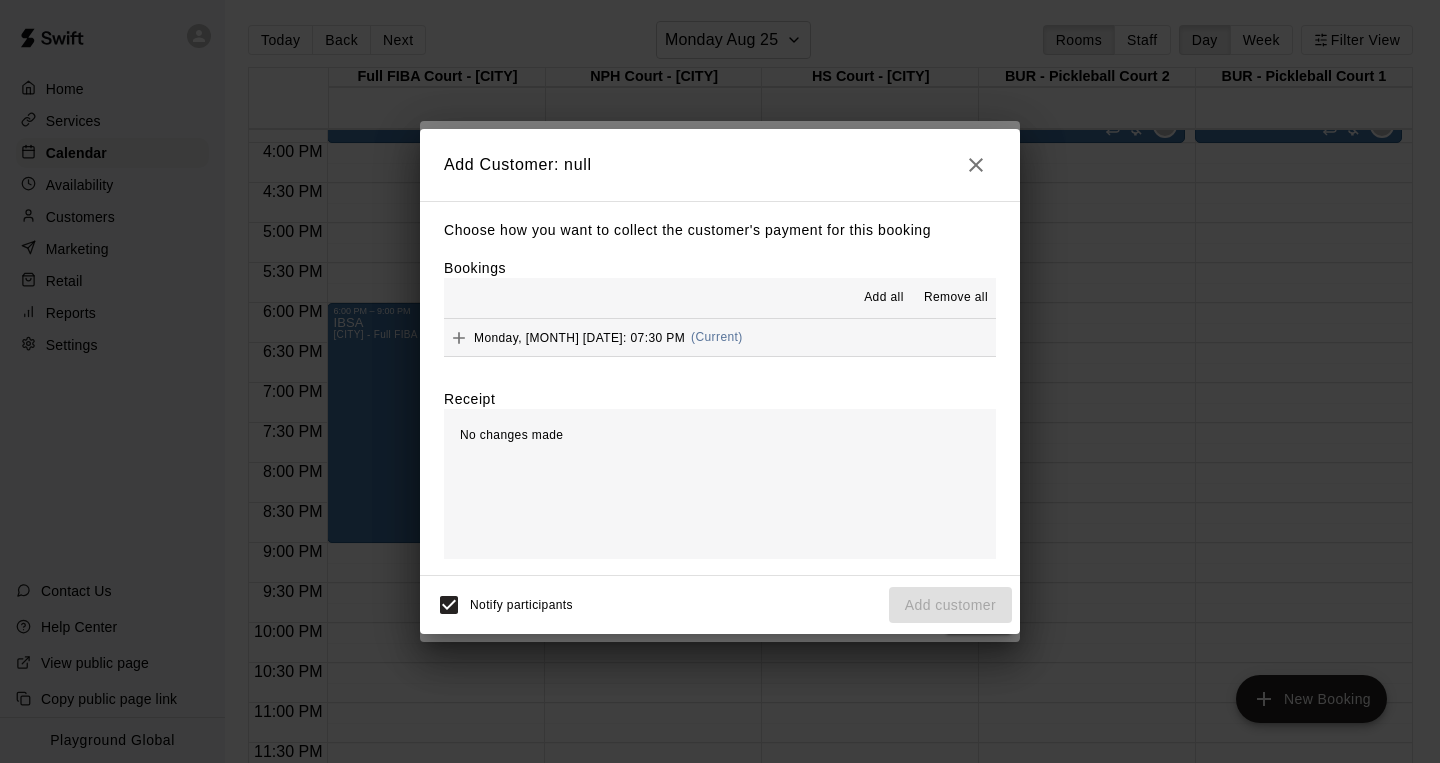 click on "Add all" at bounding box center (884, 298) 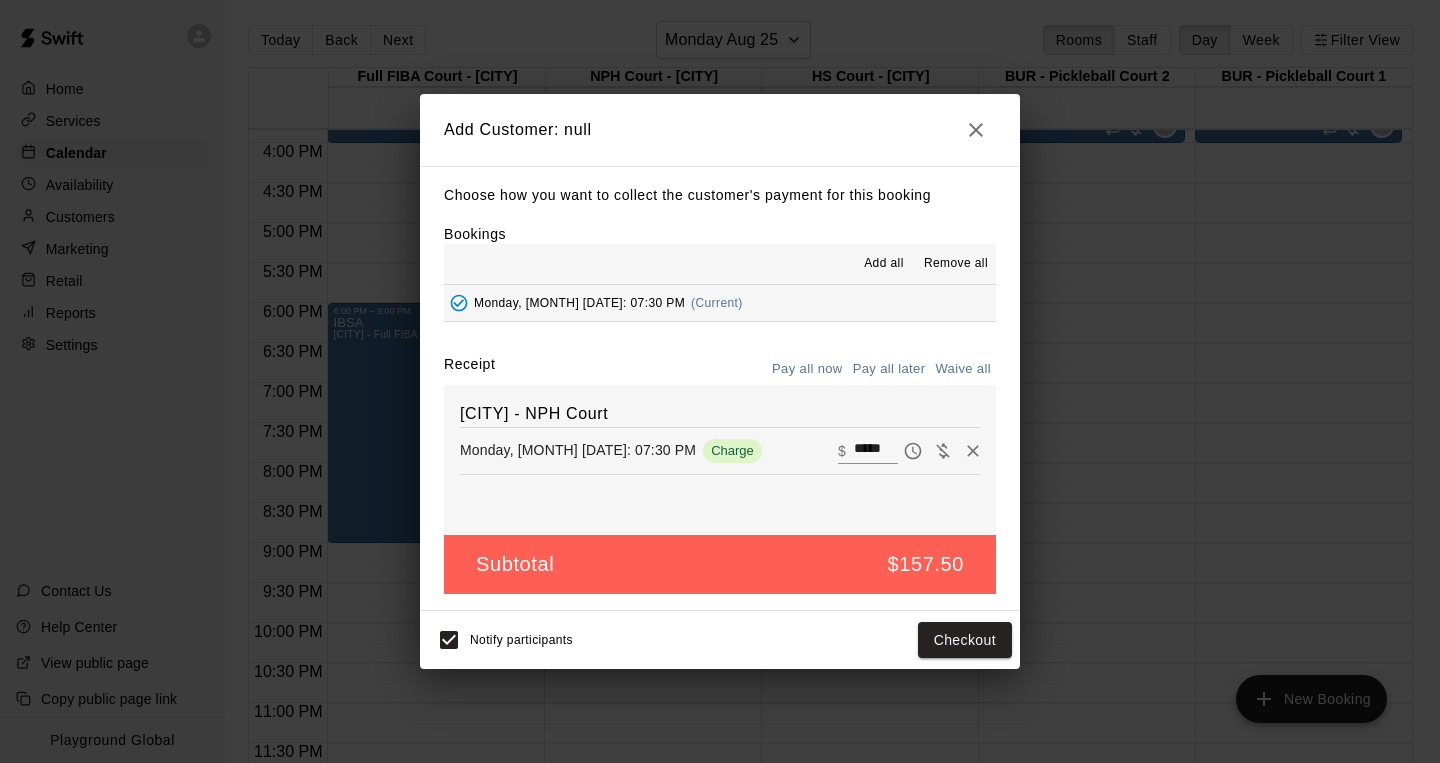 click on "Pay all later" at bounding box center (889, 369) 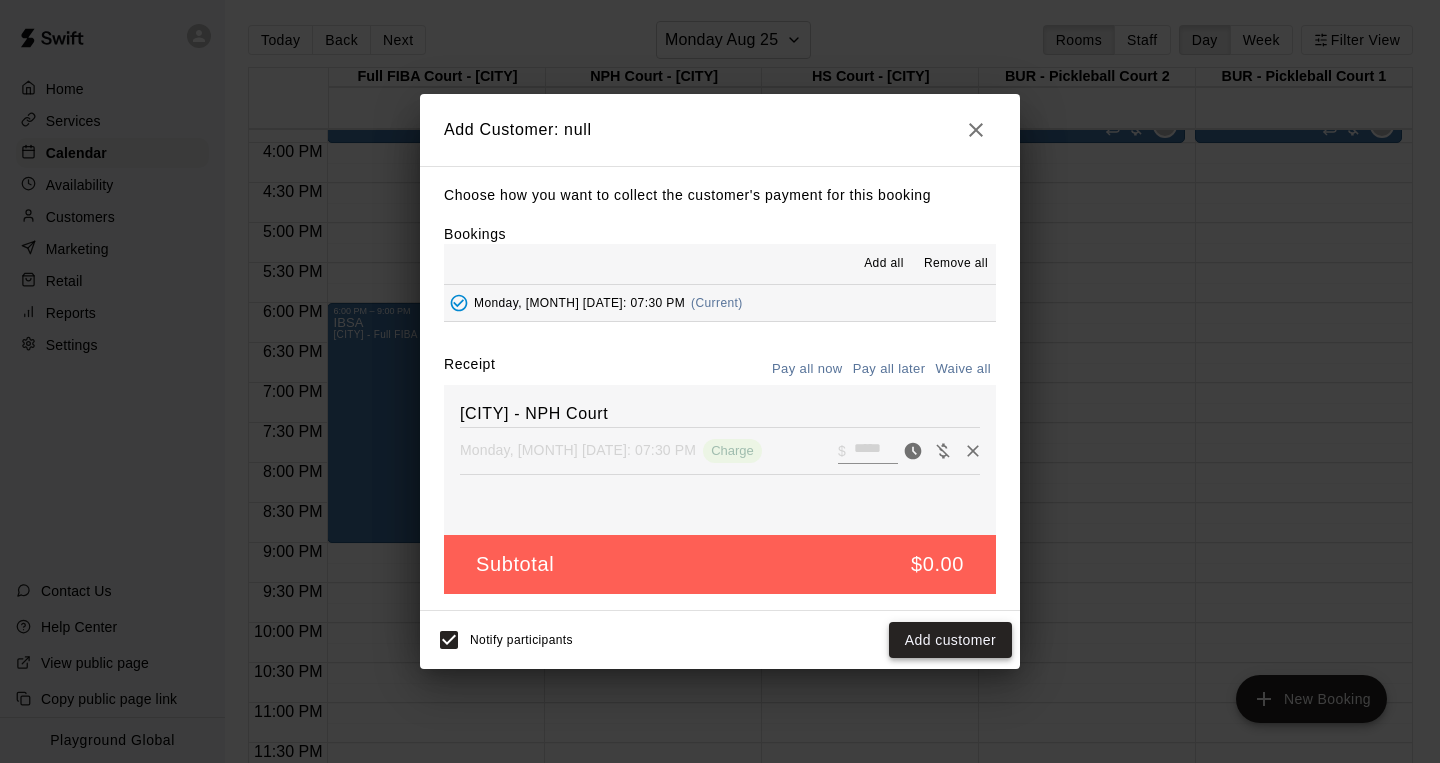 click on "Add customer" at bounding box center (950, 640) 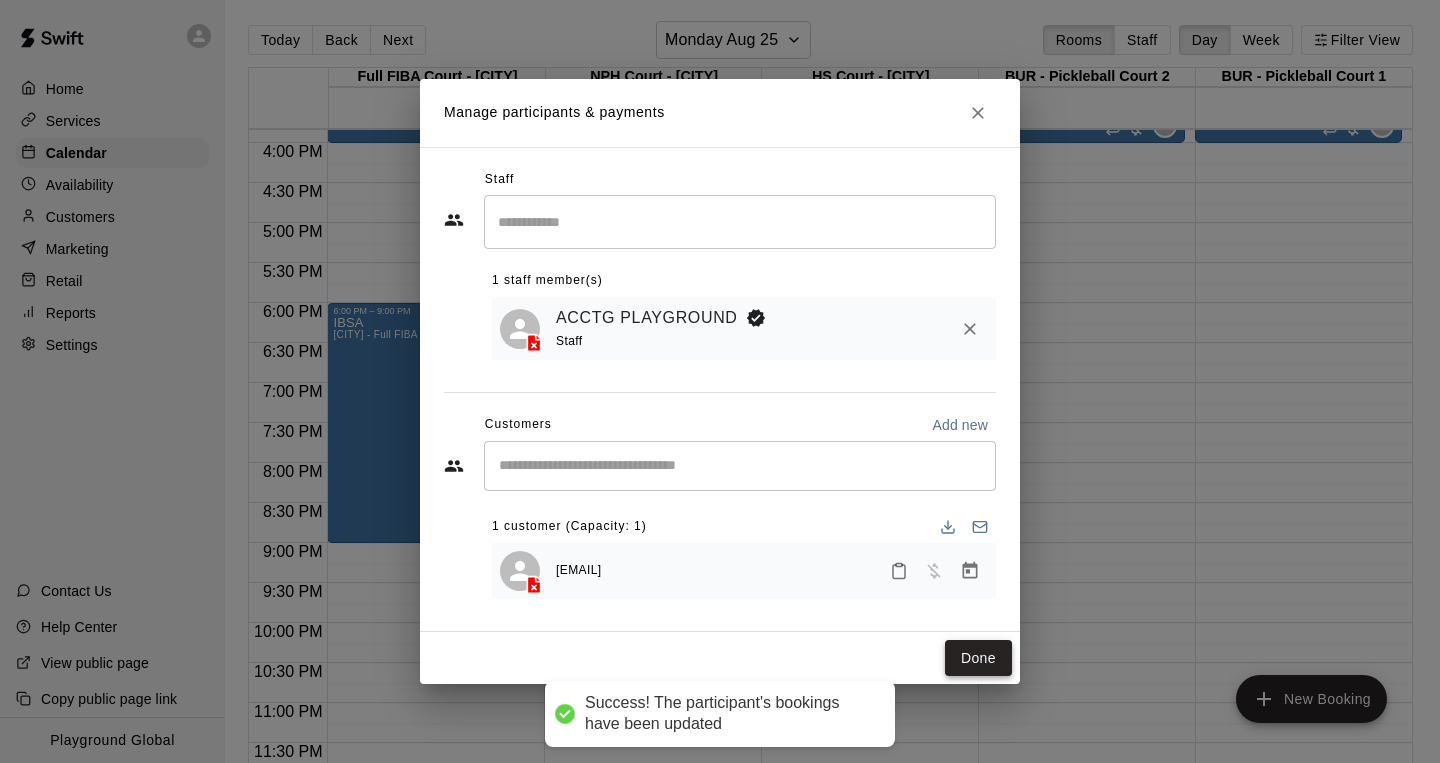 click on "Done" at bounding box center [978, 658] 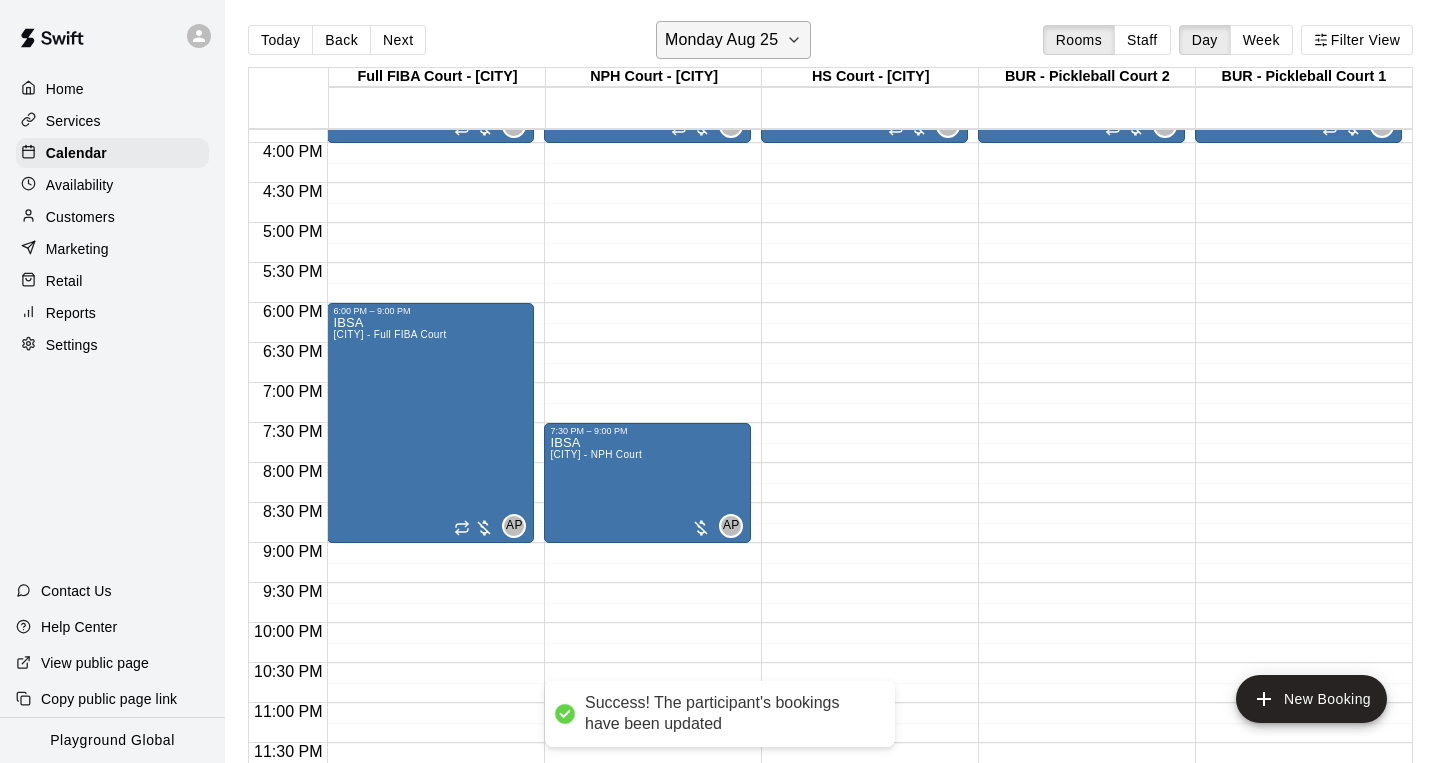 click 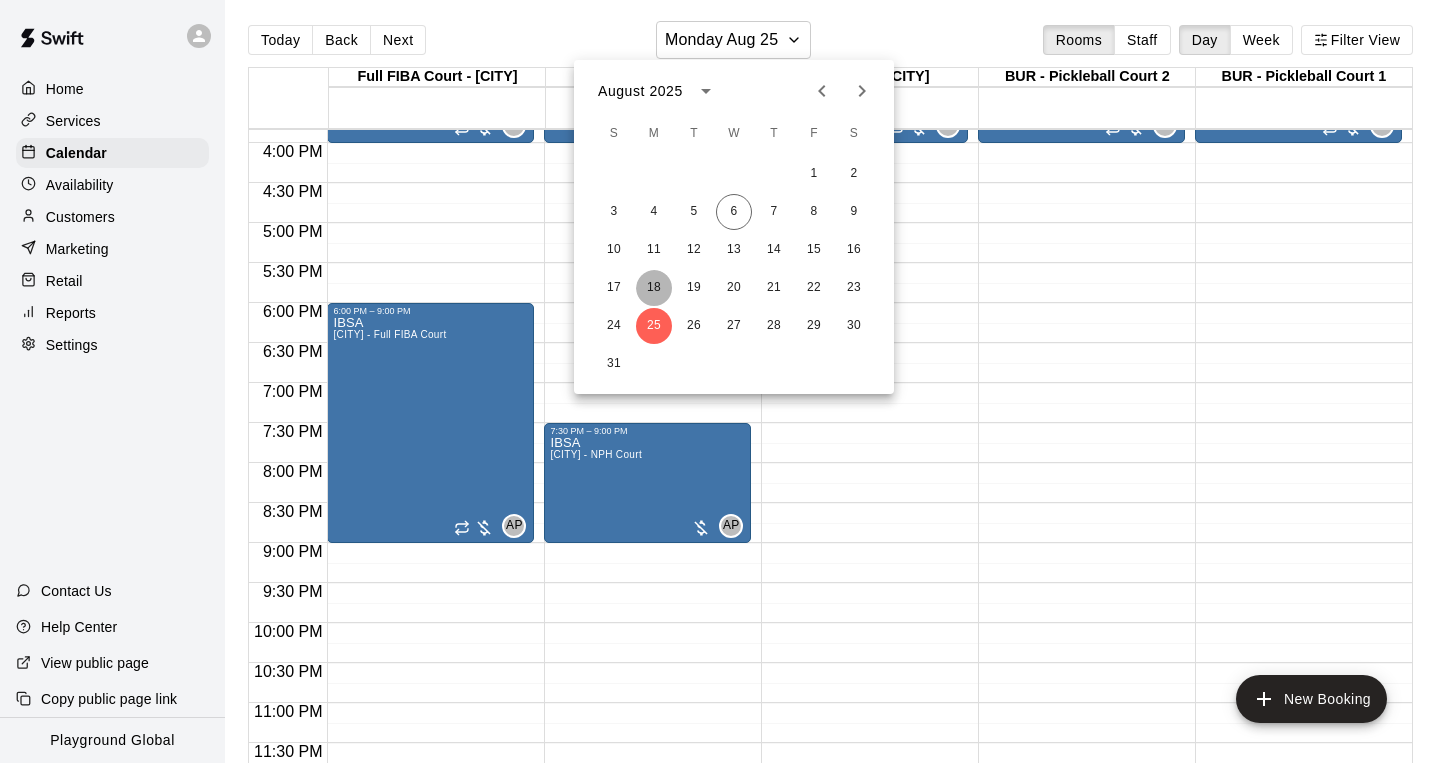 click on "18" at bounding box center (654, 288) 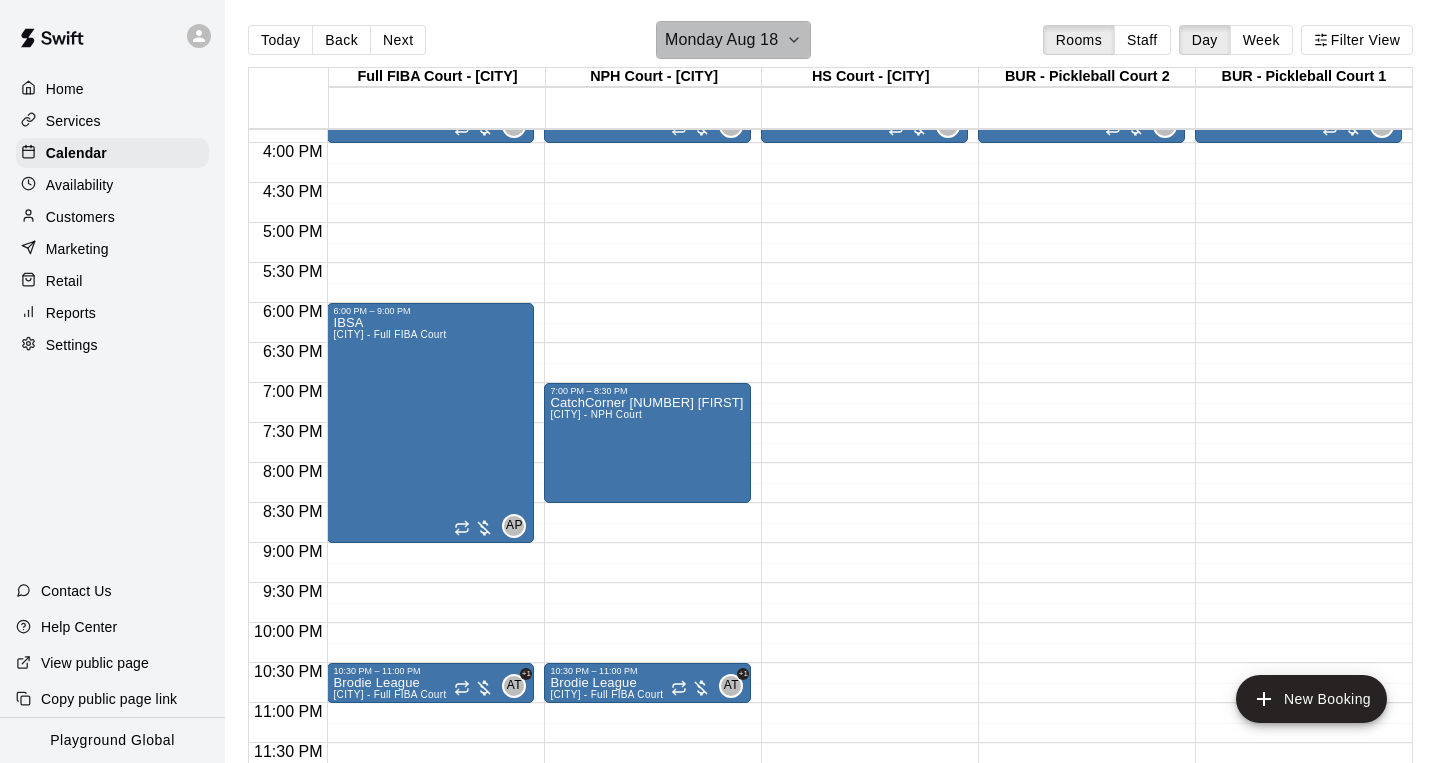 click on "Monday Aug 18" at bounding box center [733, 40] 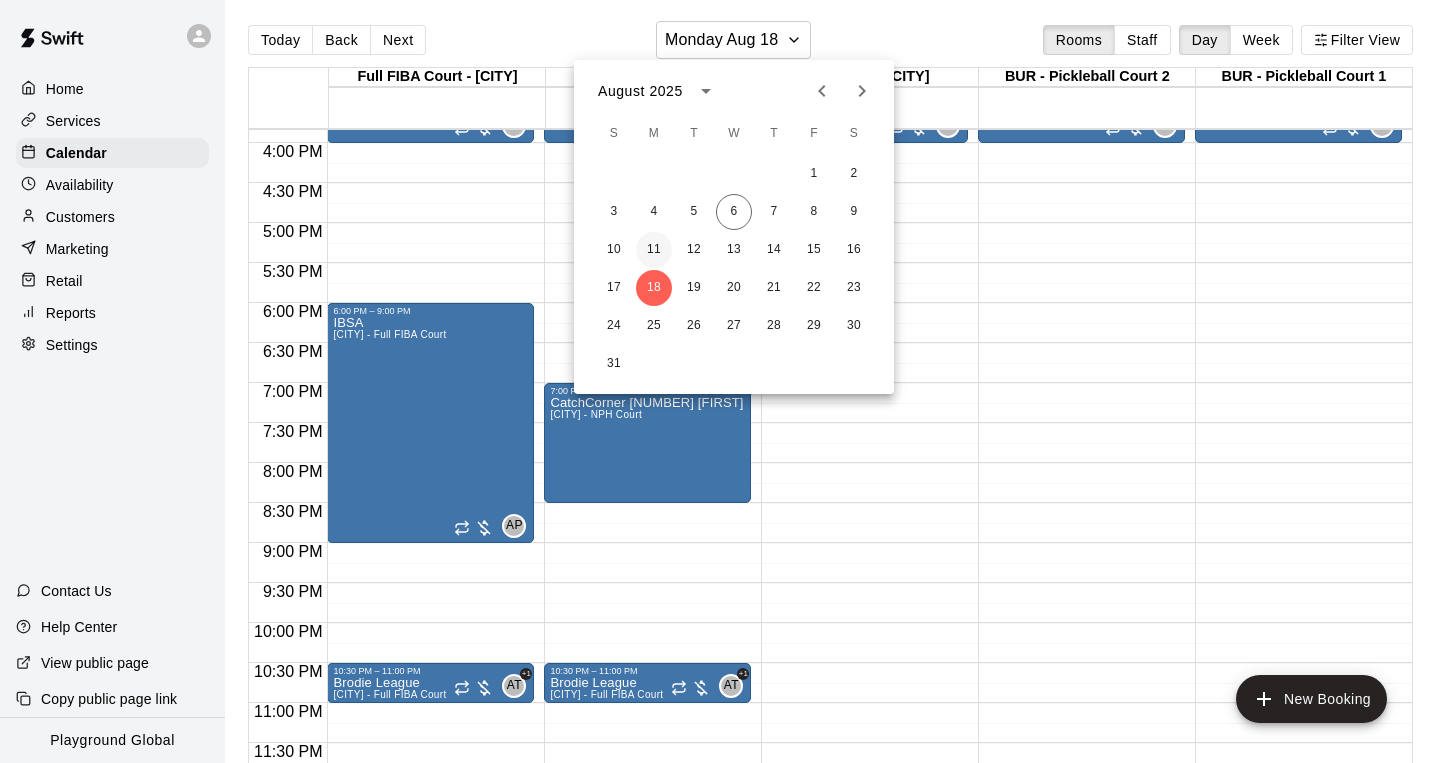 click on "11" at bounding box center (654, 250) 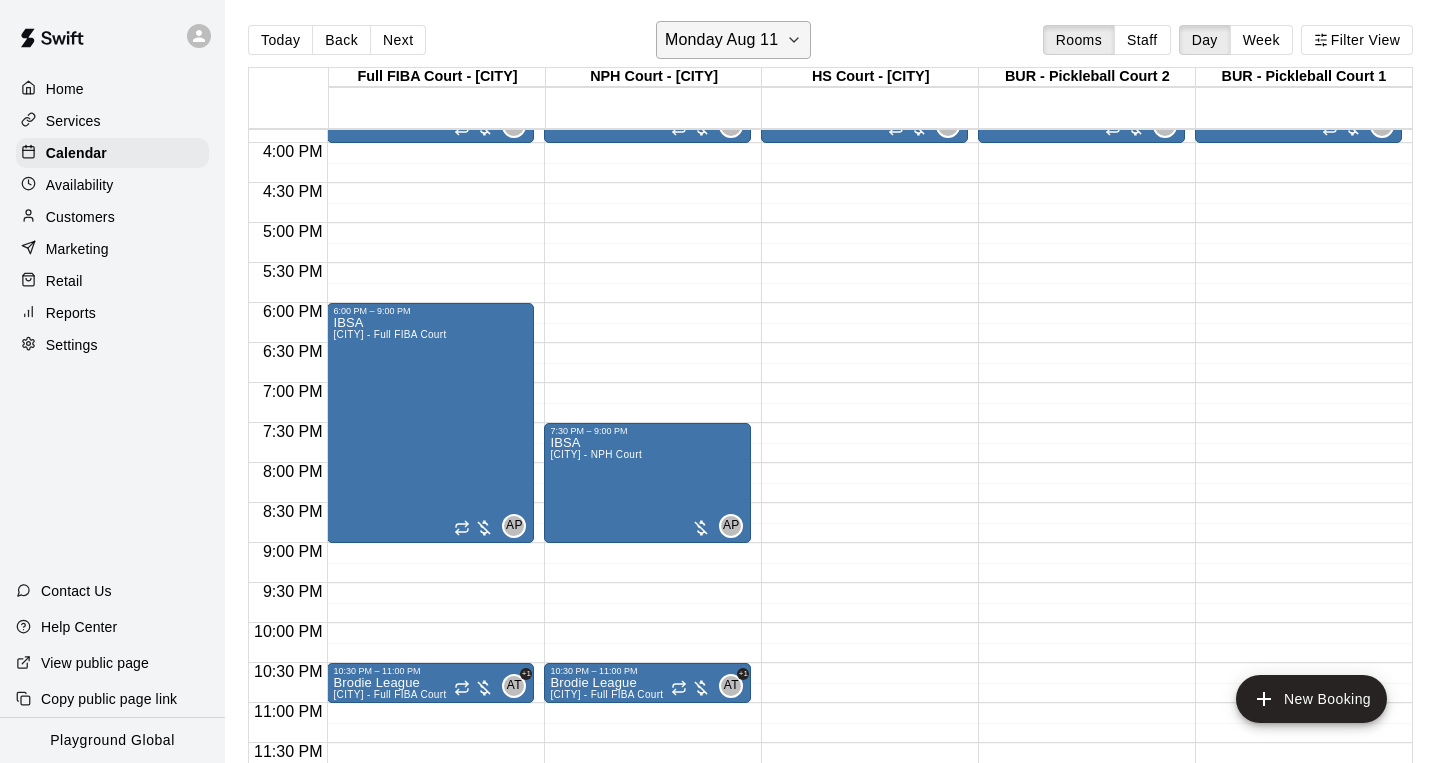 click on "Monday Aug 11" at bounding box center (721, 40) 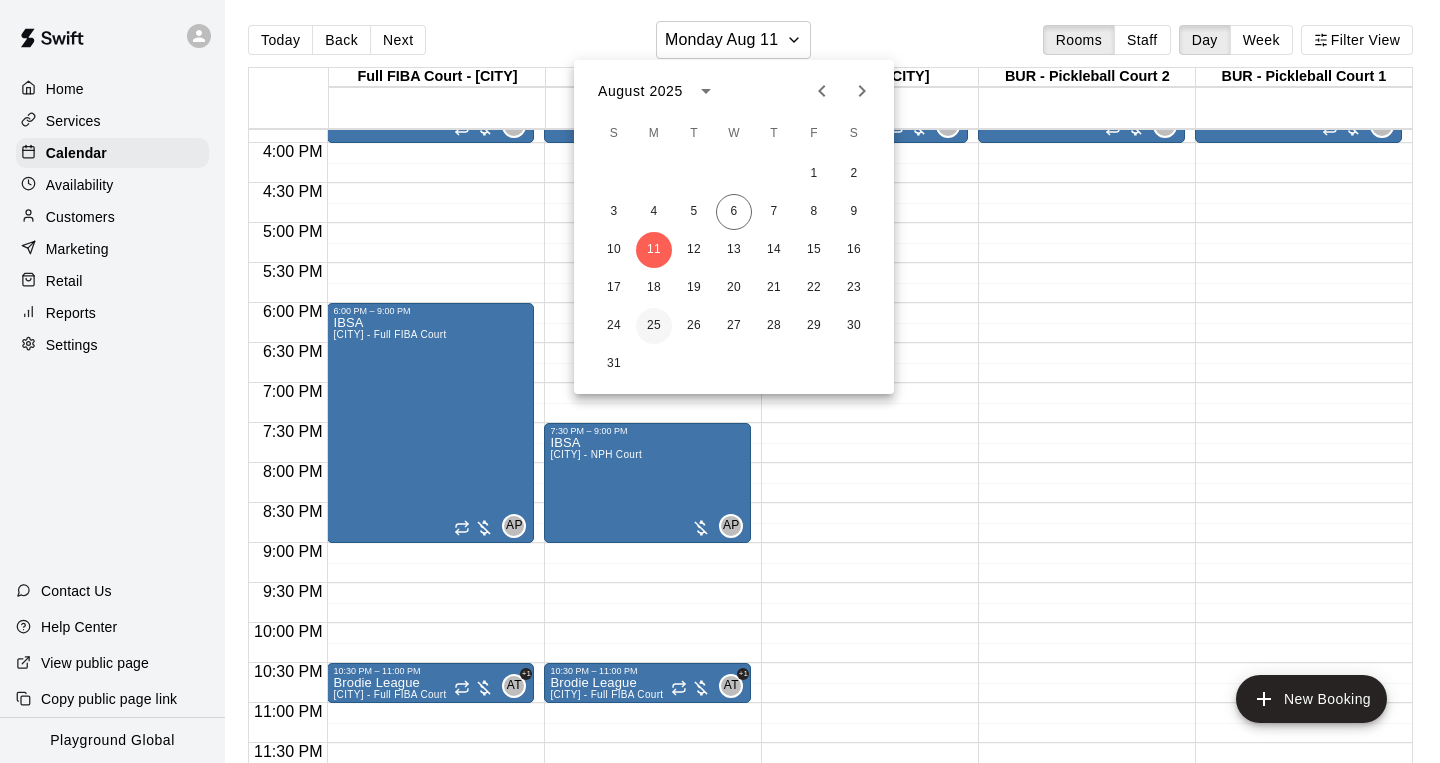 click on "25" at bounding box center (654, 326) 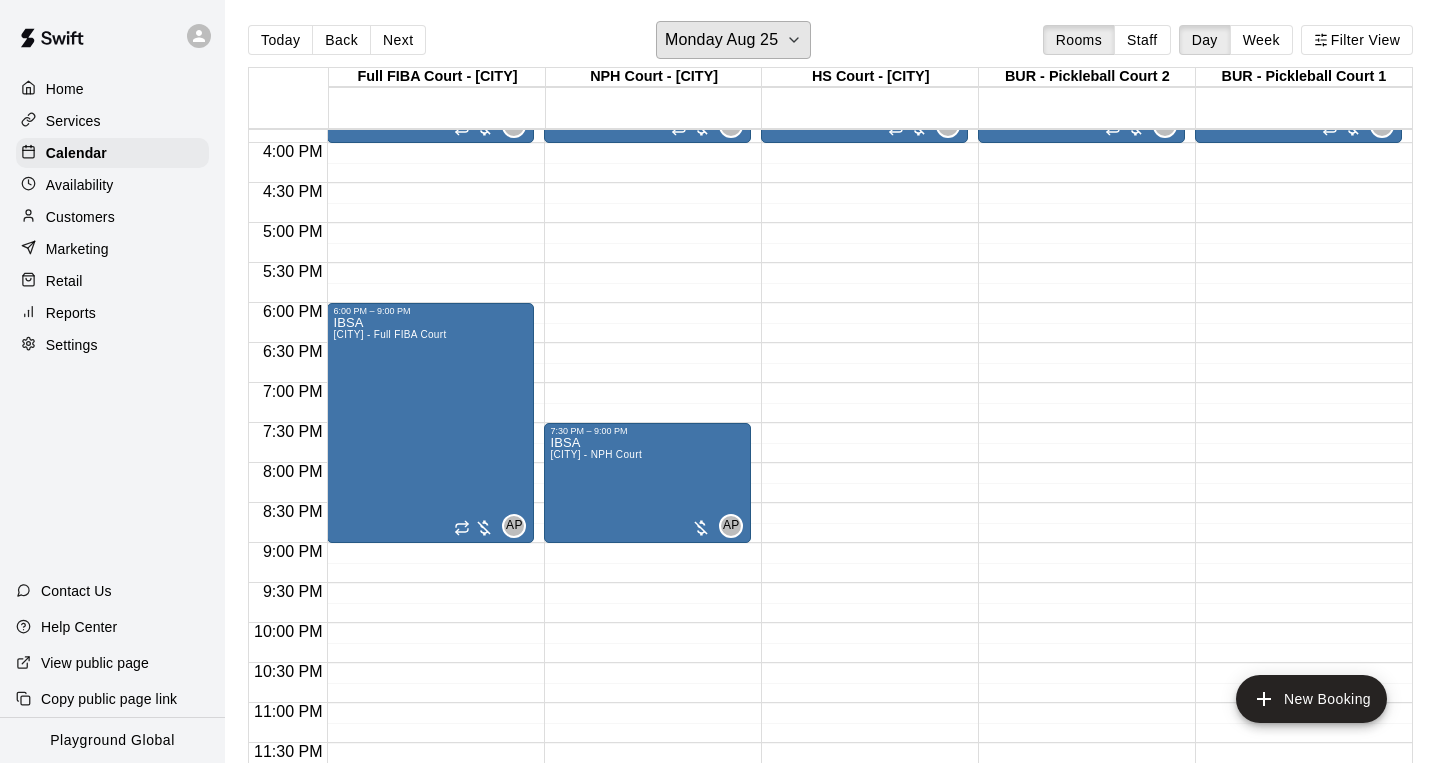 type 